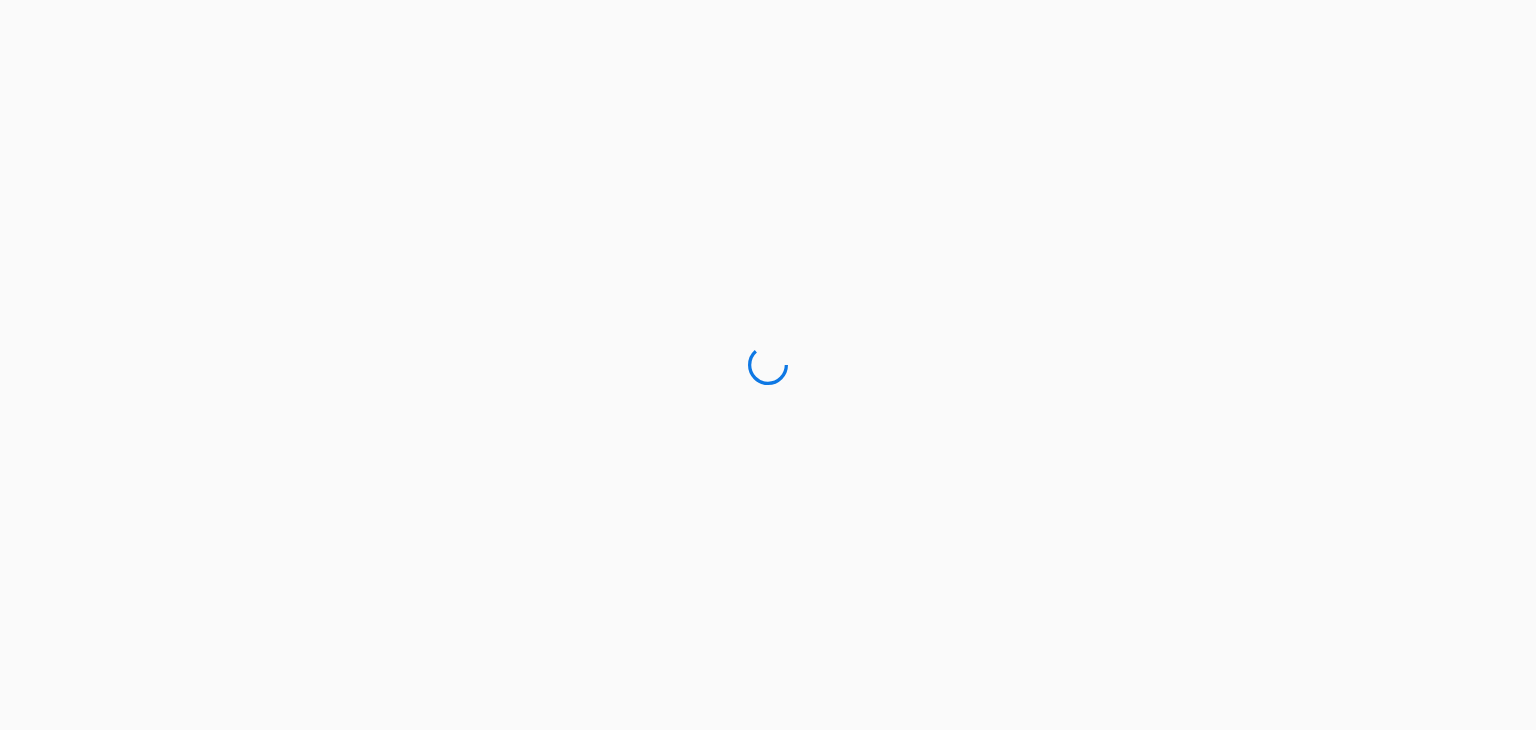 scroll, scrollTop: 0, scrollLeft: 0, axis: both 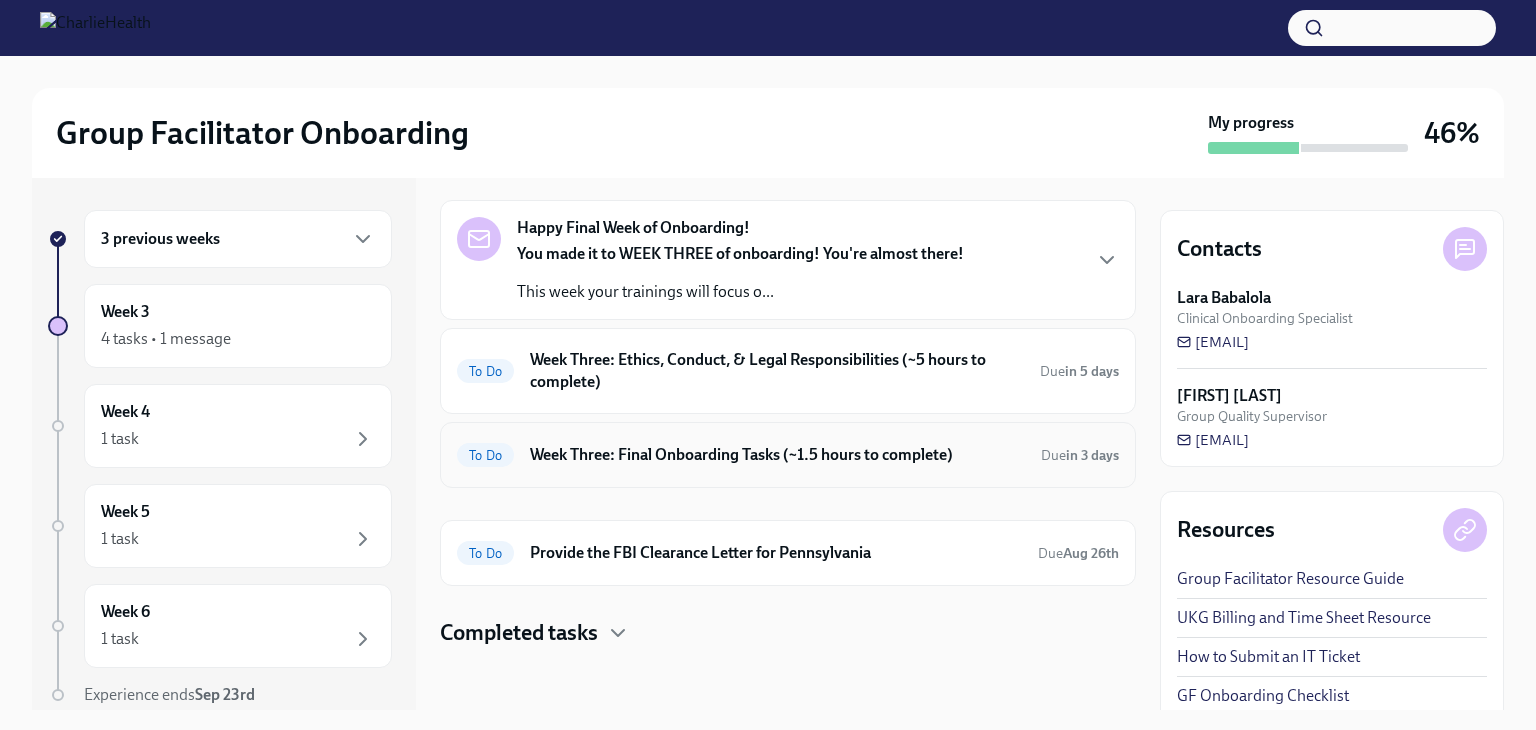 click on "Week Three: Final Onboarding Tasks (~1.5 hours to complete)" at bounding box center [777, 455] 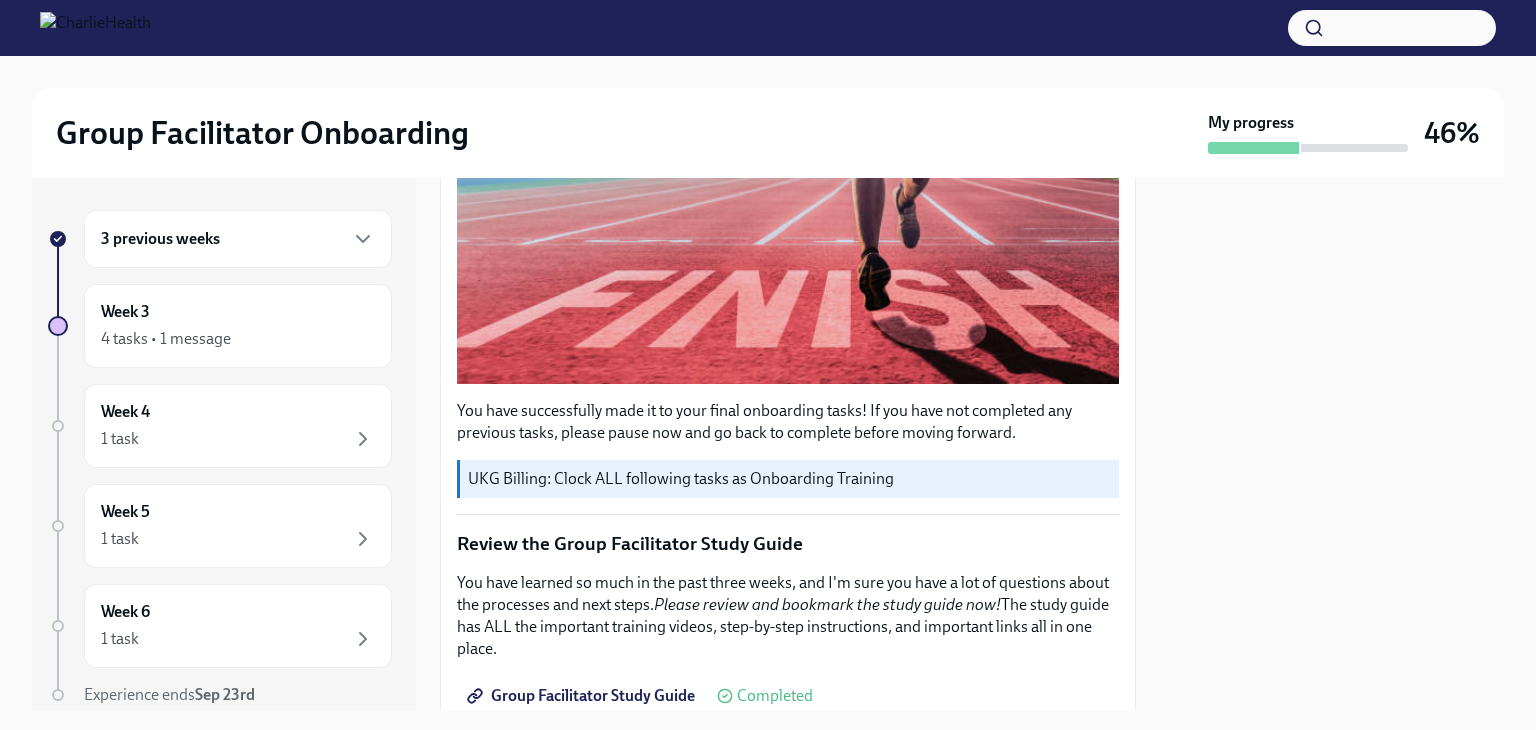 scroll, scrollTop: 0, scrollLeft: 0, axis: both 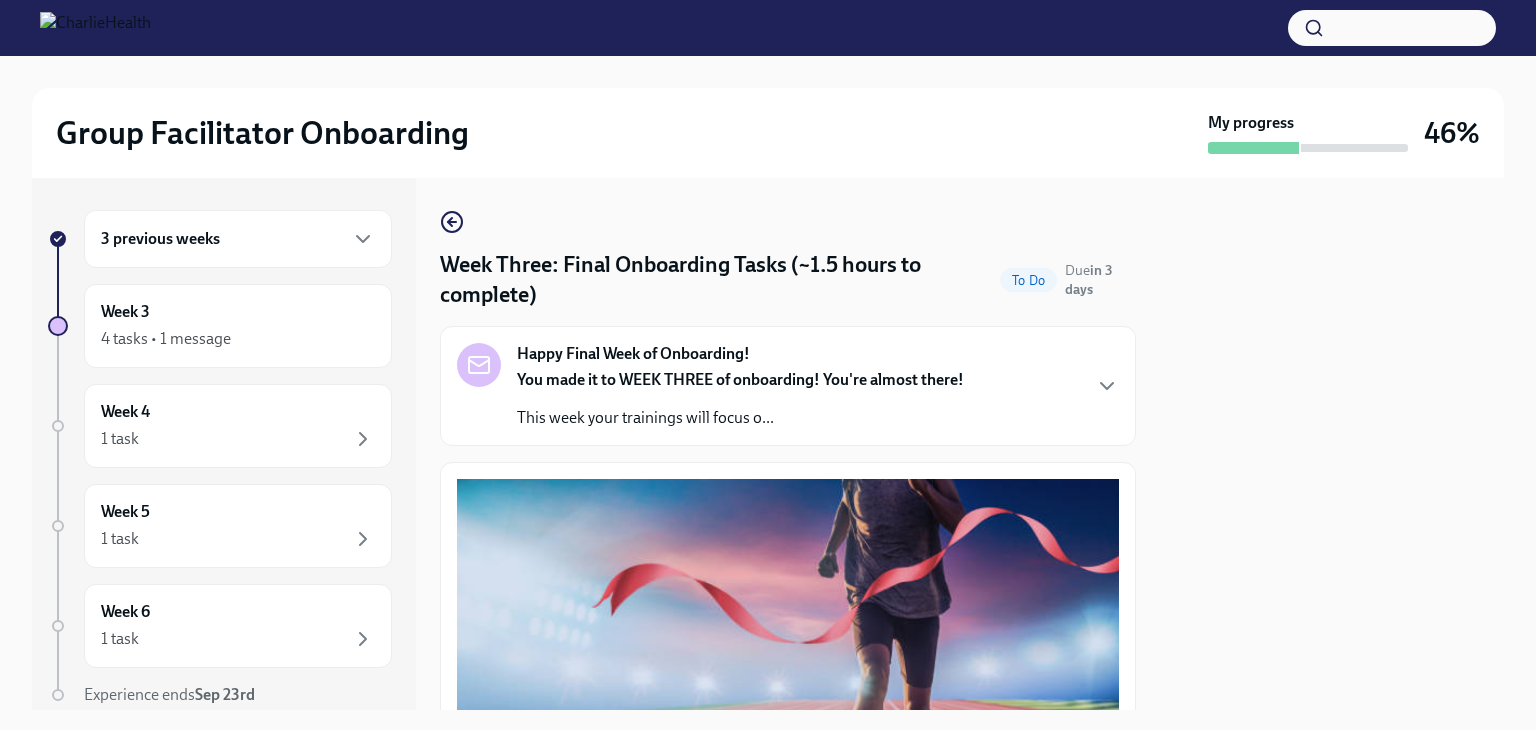 click on "You made it to WEEK THREE of onboarding! You're almost there!" at bounding box center (740, 379) 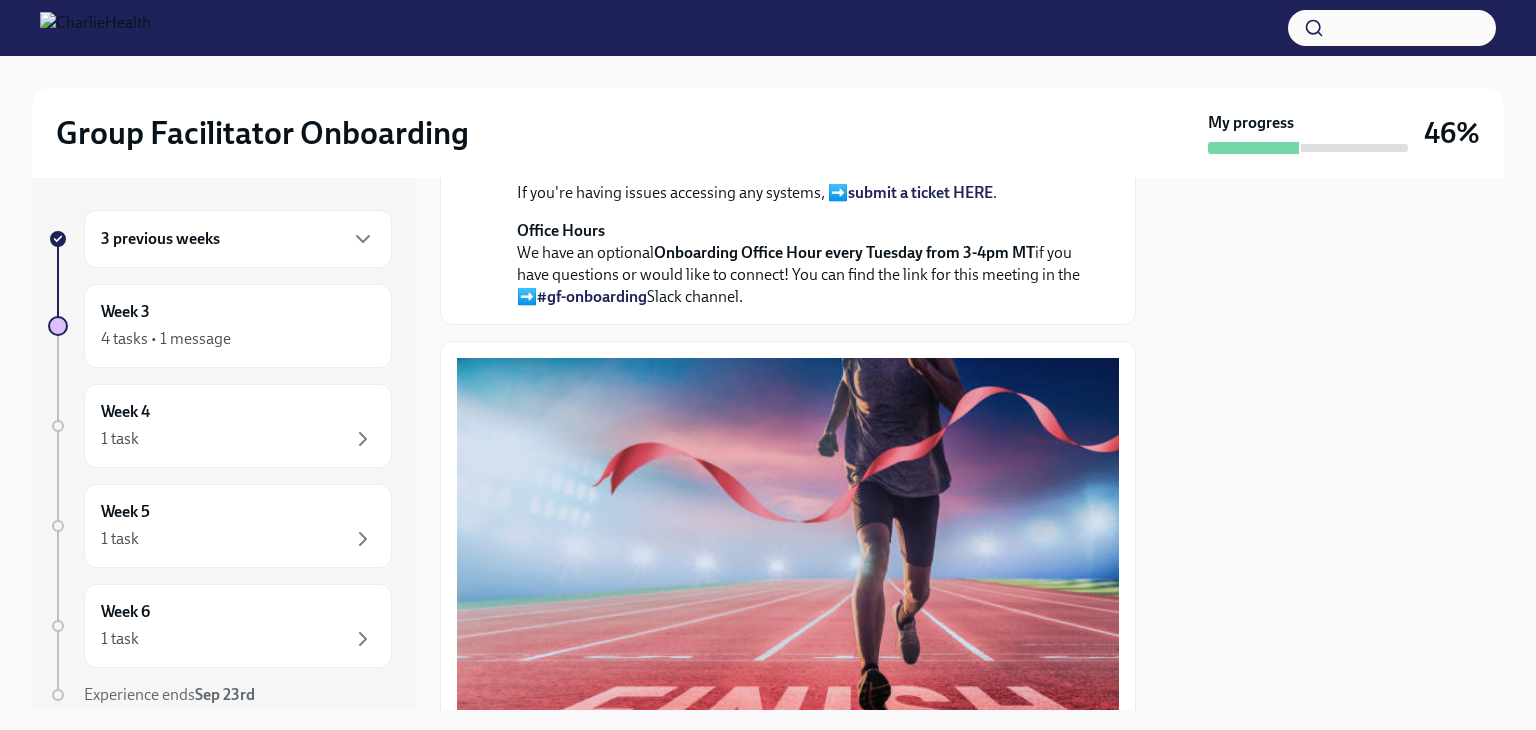 scroll, scrollTop: 512, scrollLeft: 0, axis: vertical 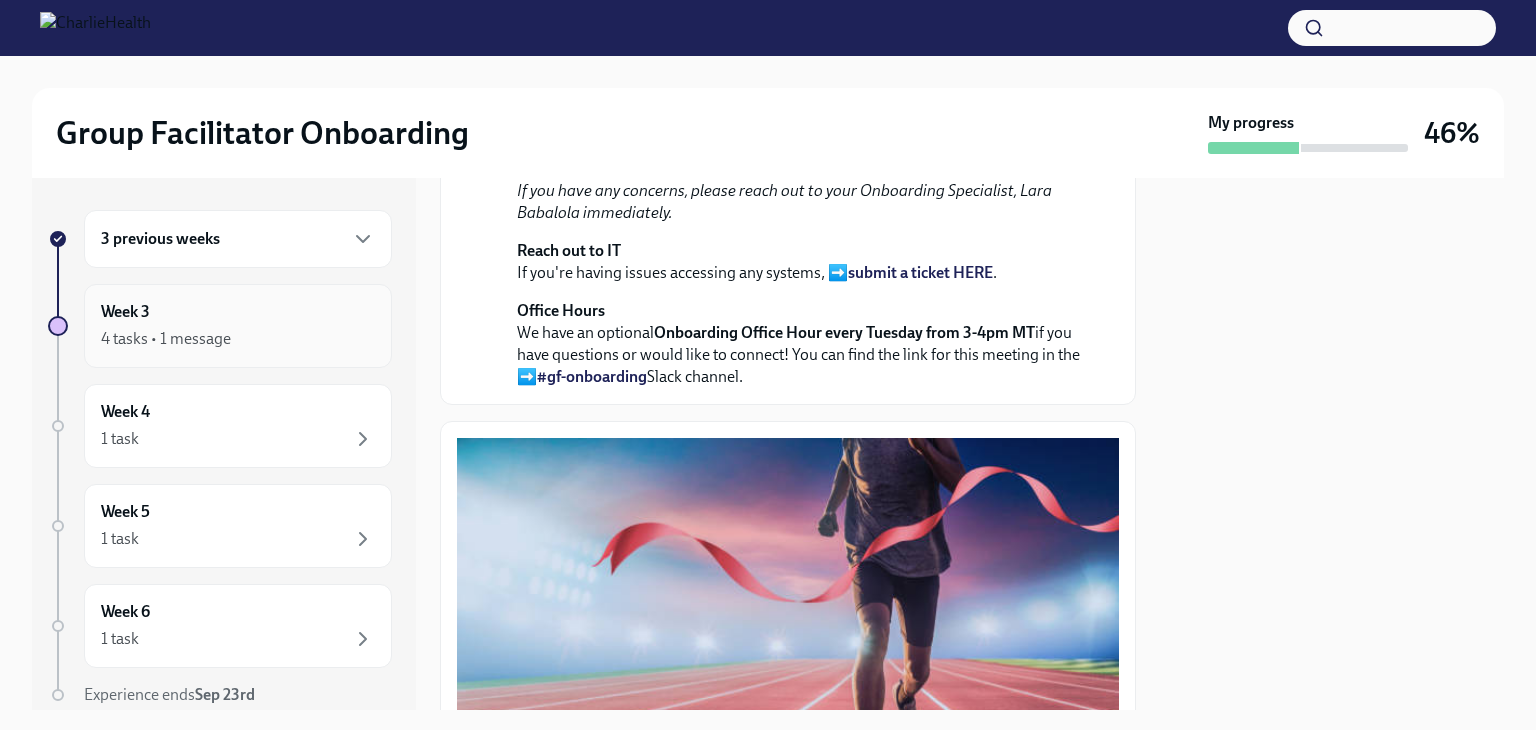 click on "4 tasks • 1 message" at bounding box center (166, 339) 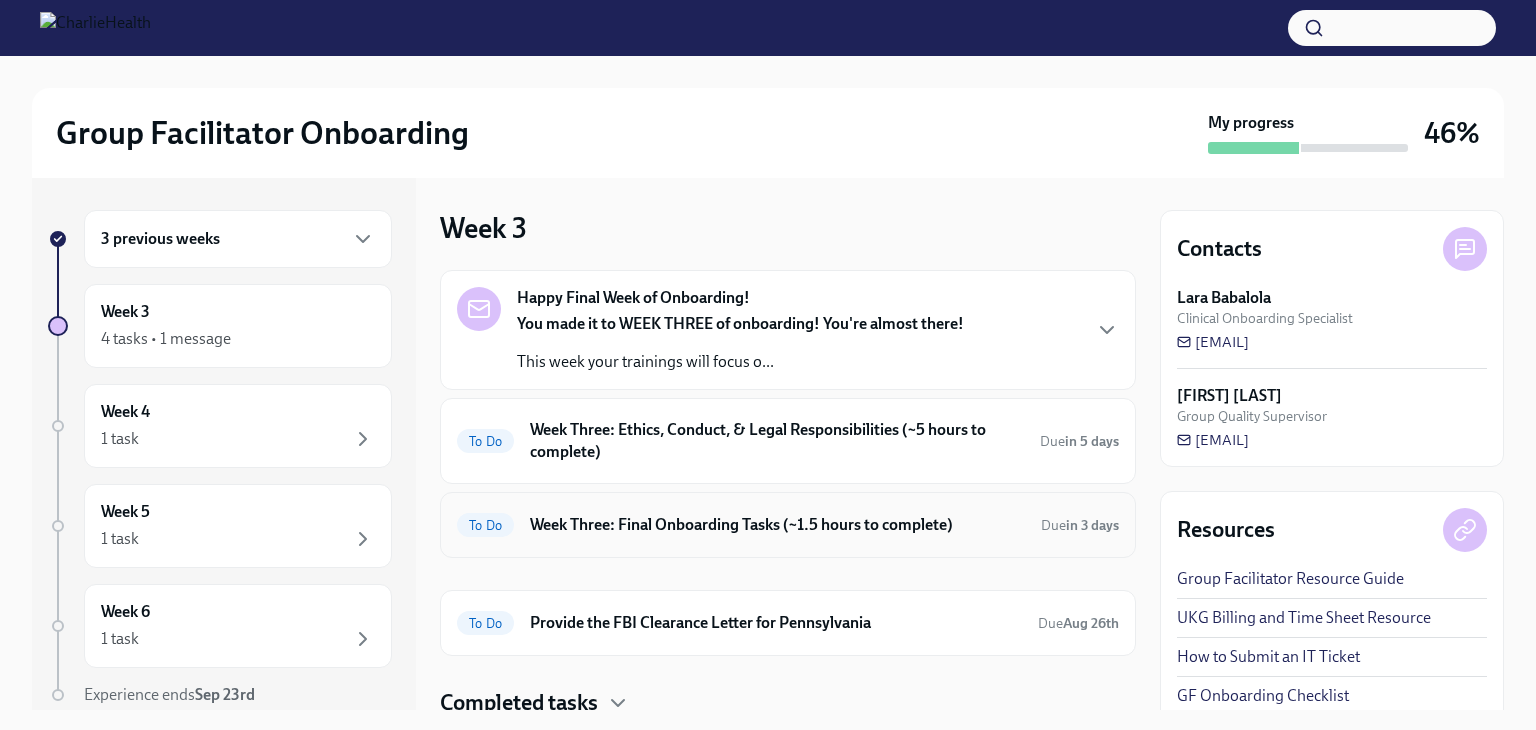 click on "Week Three: Final Onboarding Tasks (~1.5 hours to complete)" at bounding box center [777, 525] 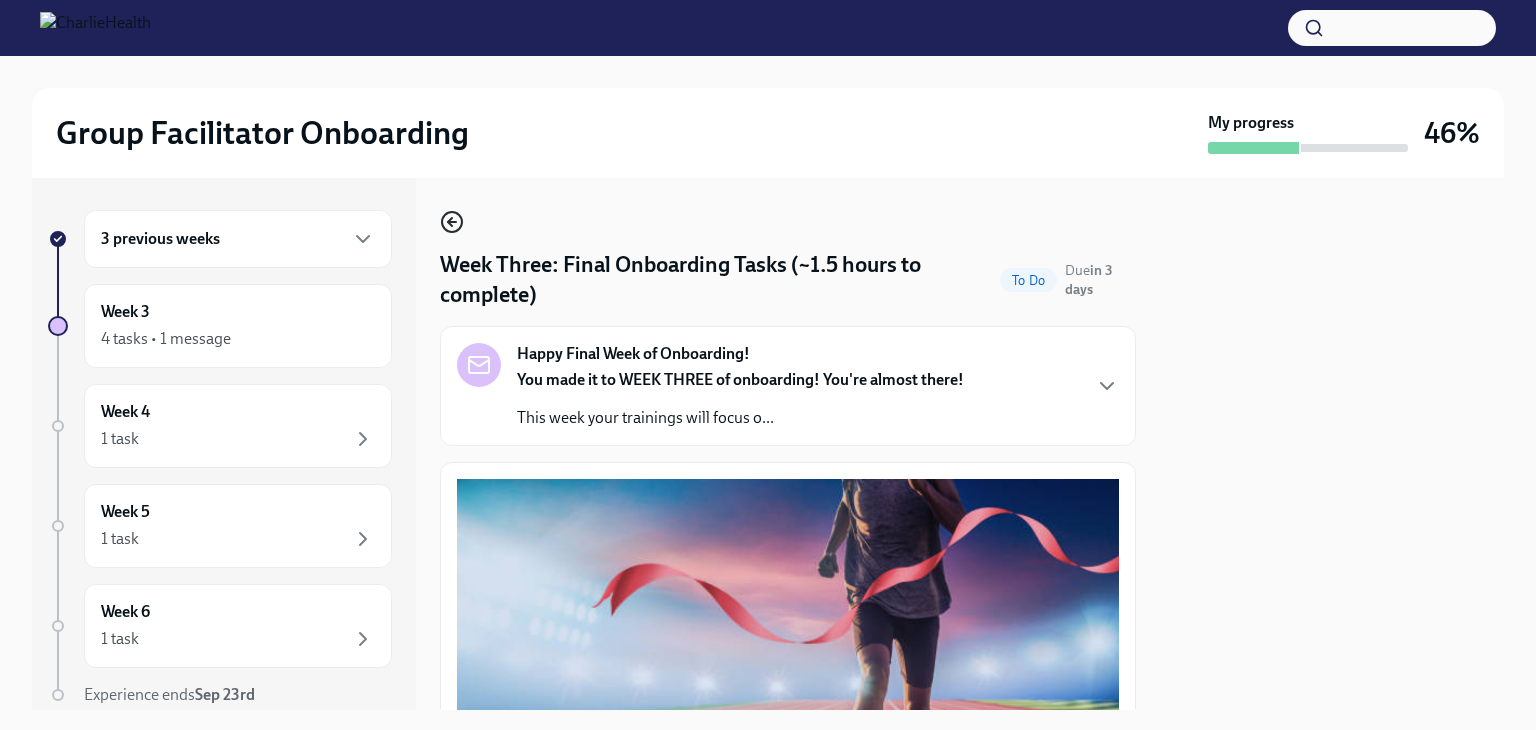 click 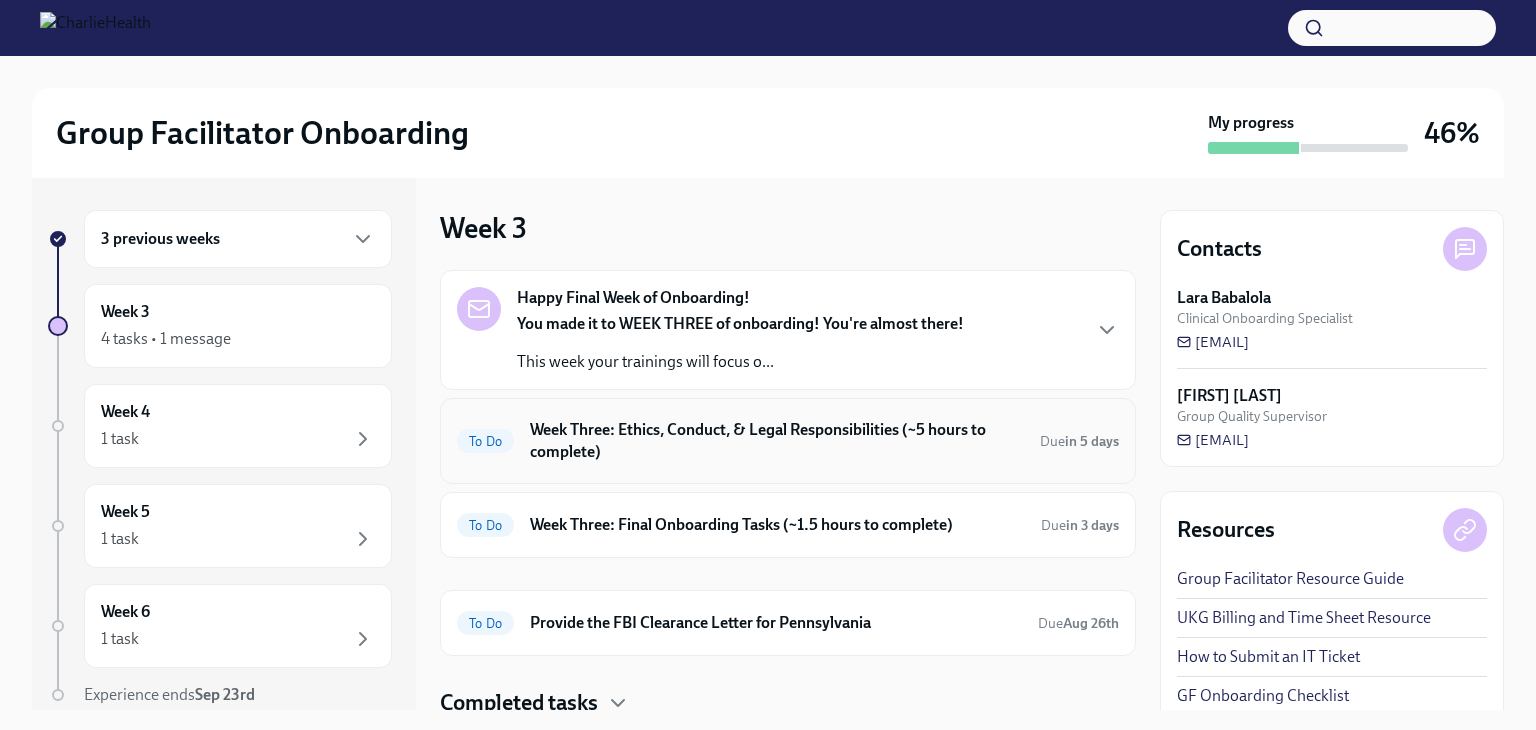 click on "Week Three: Ethics, Conduct, & Legal Responsibilities (~5 hours to complete)" at bounding box center [777, 441] 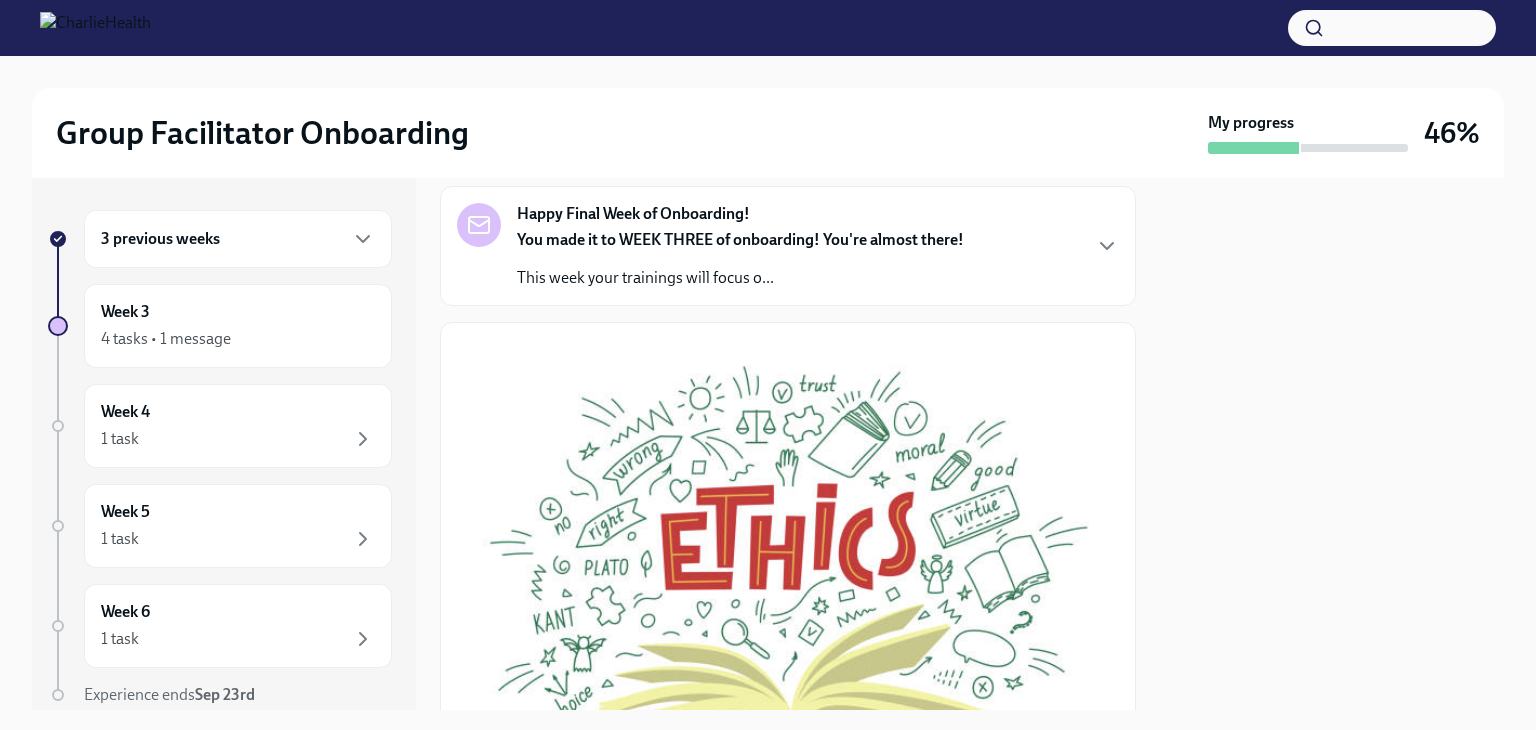 scroll, scrollTop: 0, scrollLeft: 0, axis: both 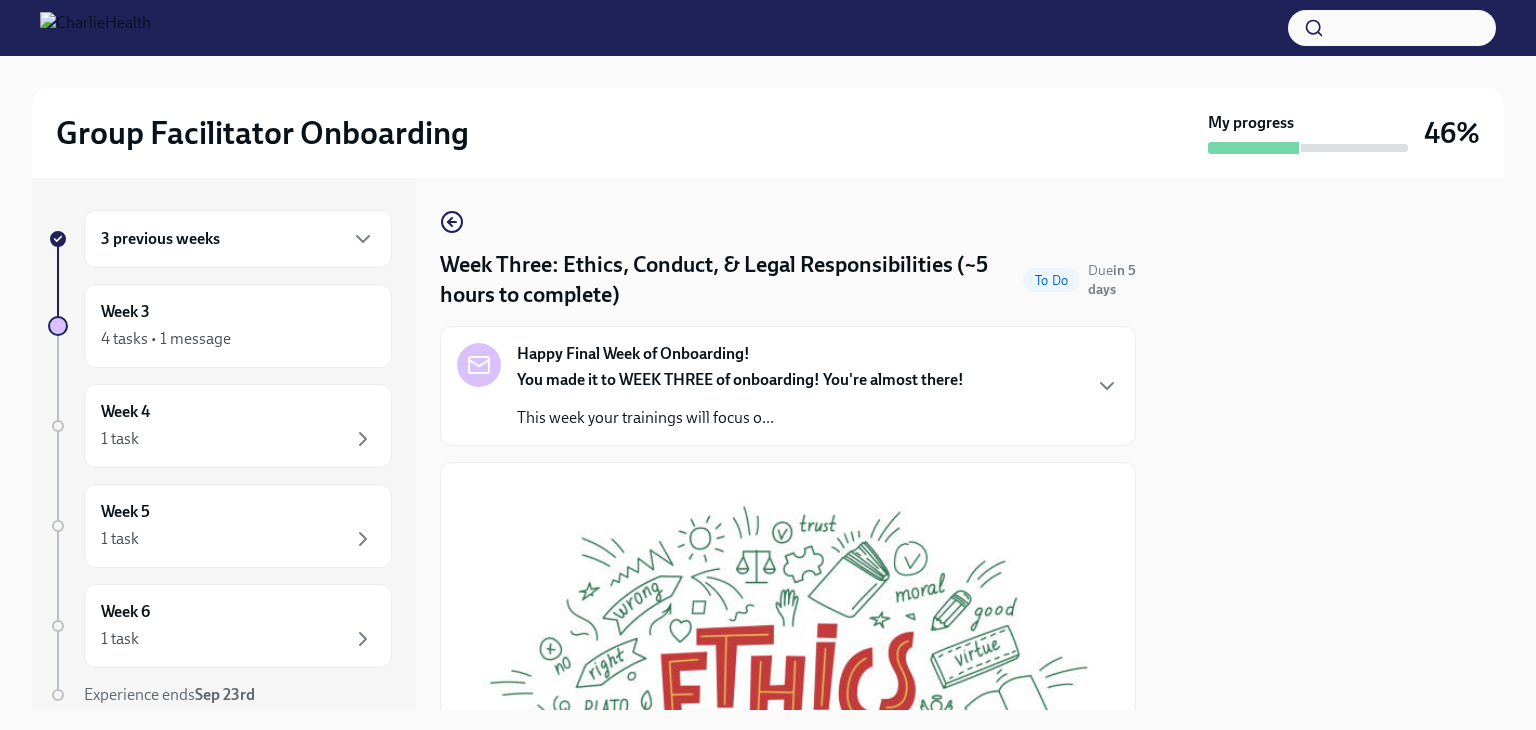 click on "You made it to WEEK THREE of onboarding! You're almost there!" at bounding box center [740, 379] 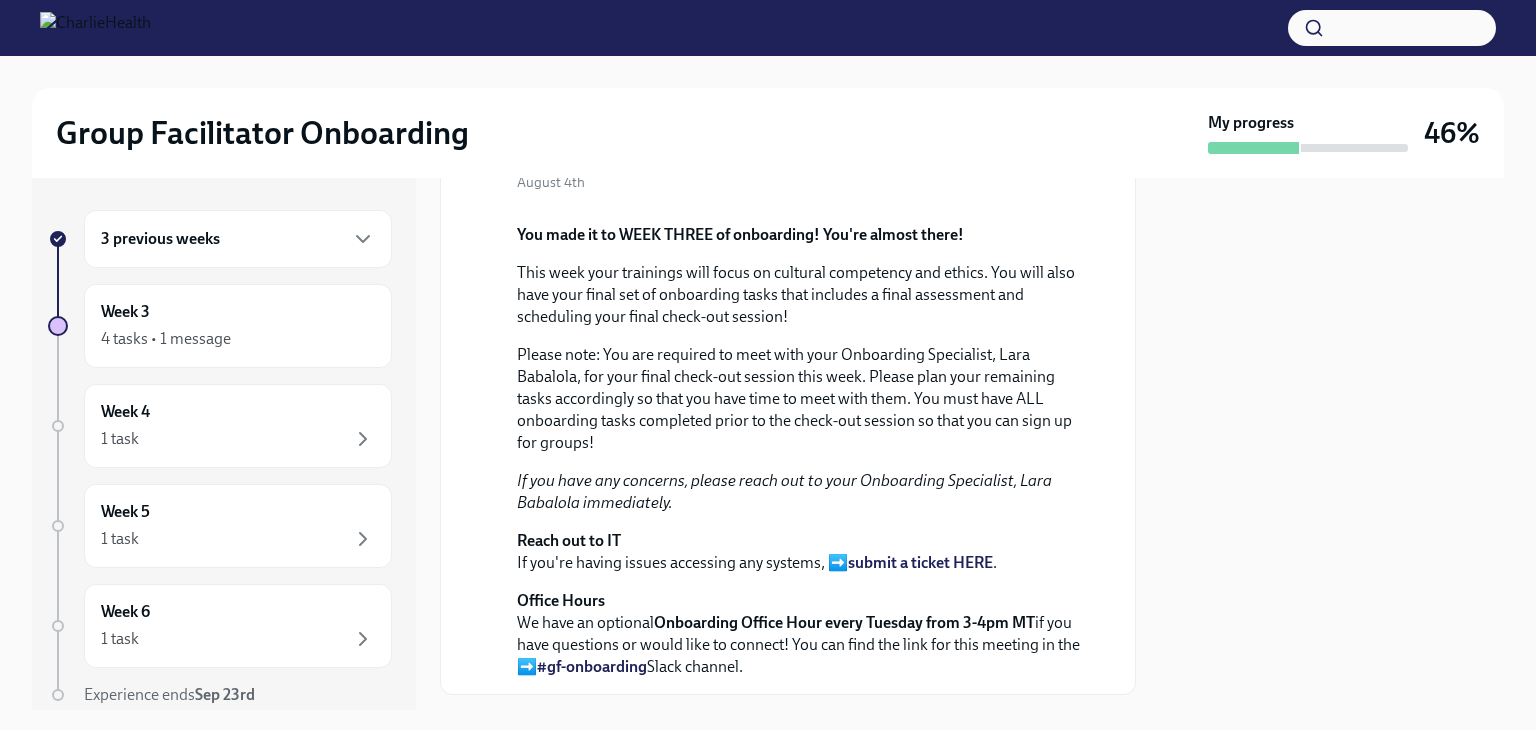 scroll, scrollTop: 29, scrollLeft: 0, axis: vertical 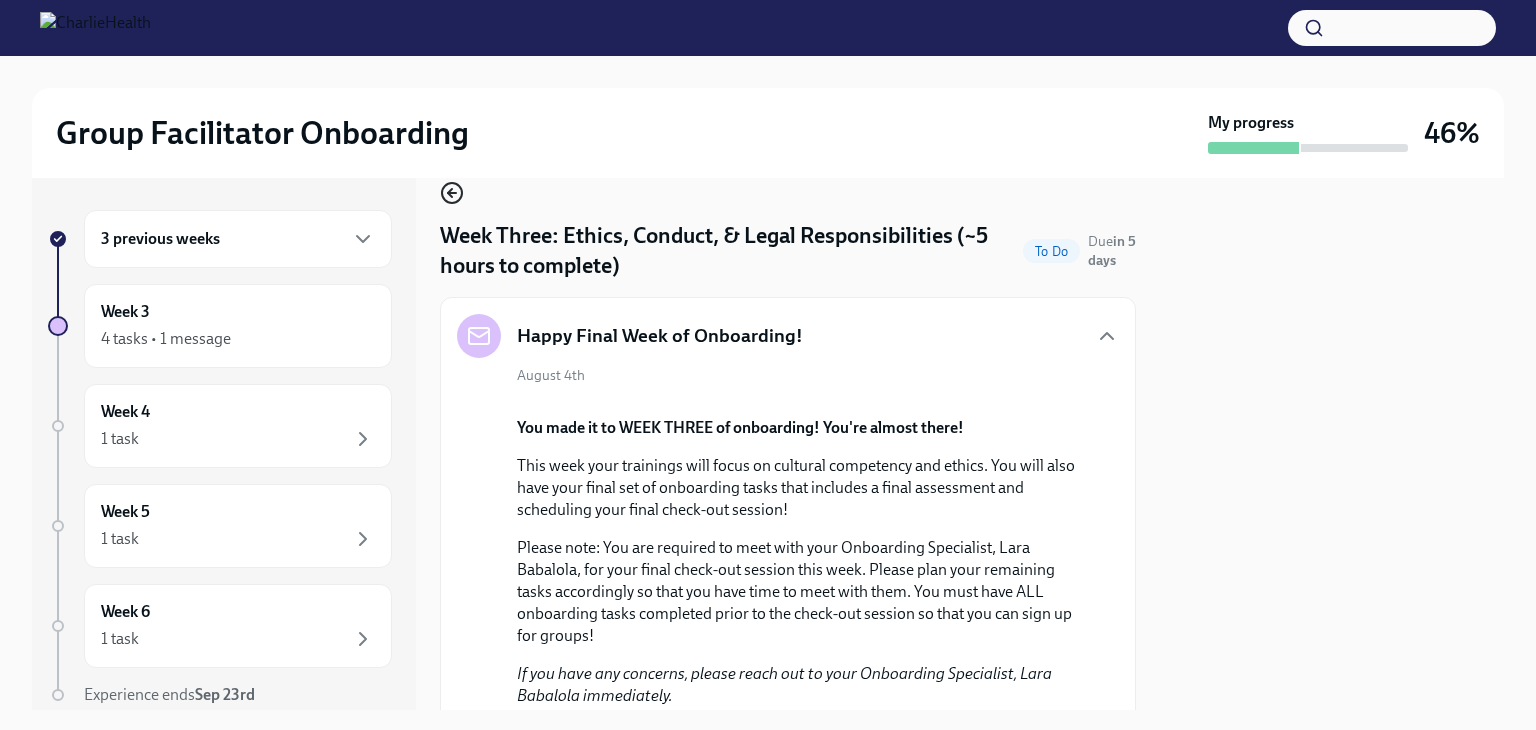 click 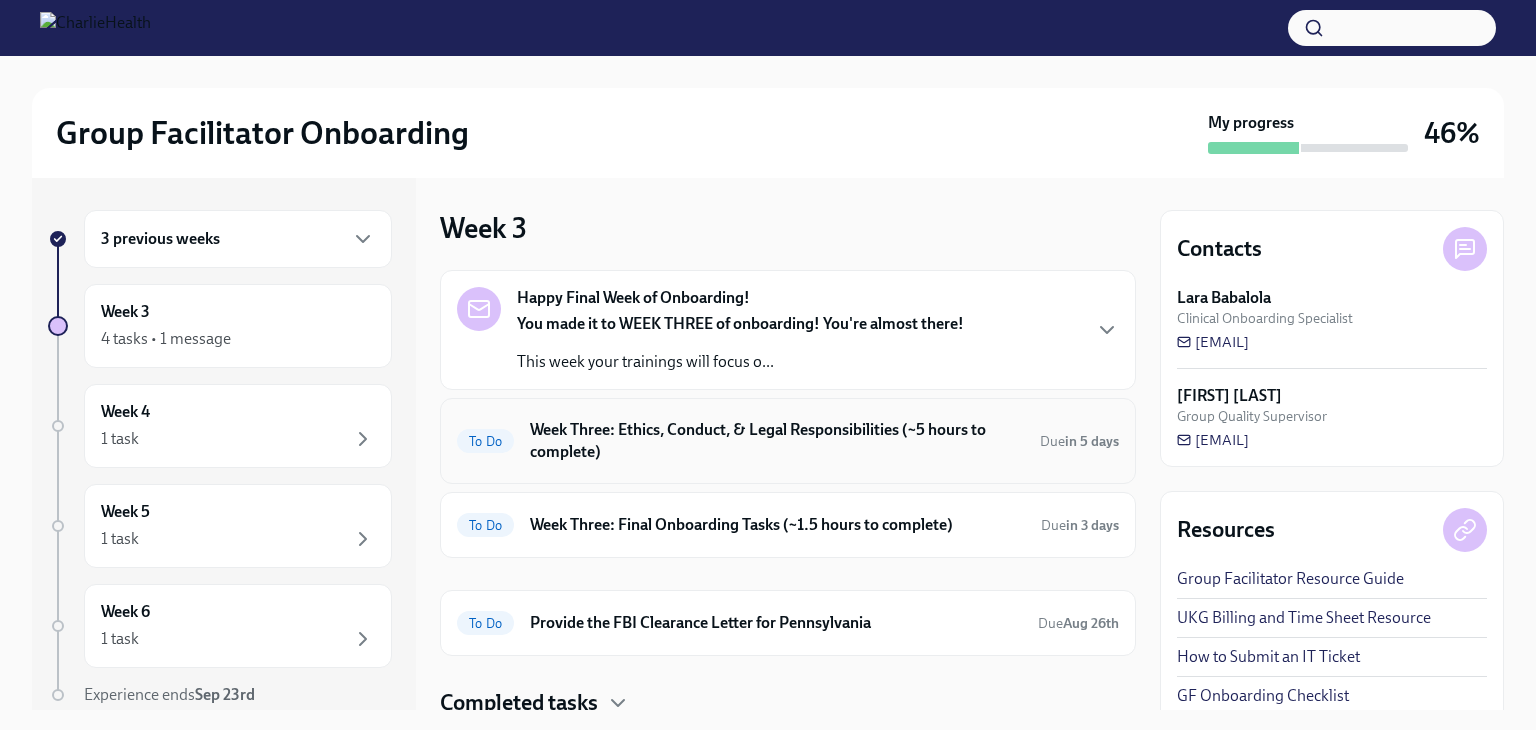 click on "Week Three: Ethics, Conduct, & Legal Responsibilities (~5 hours to complete)" at bounding box center [777, 441] 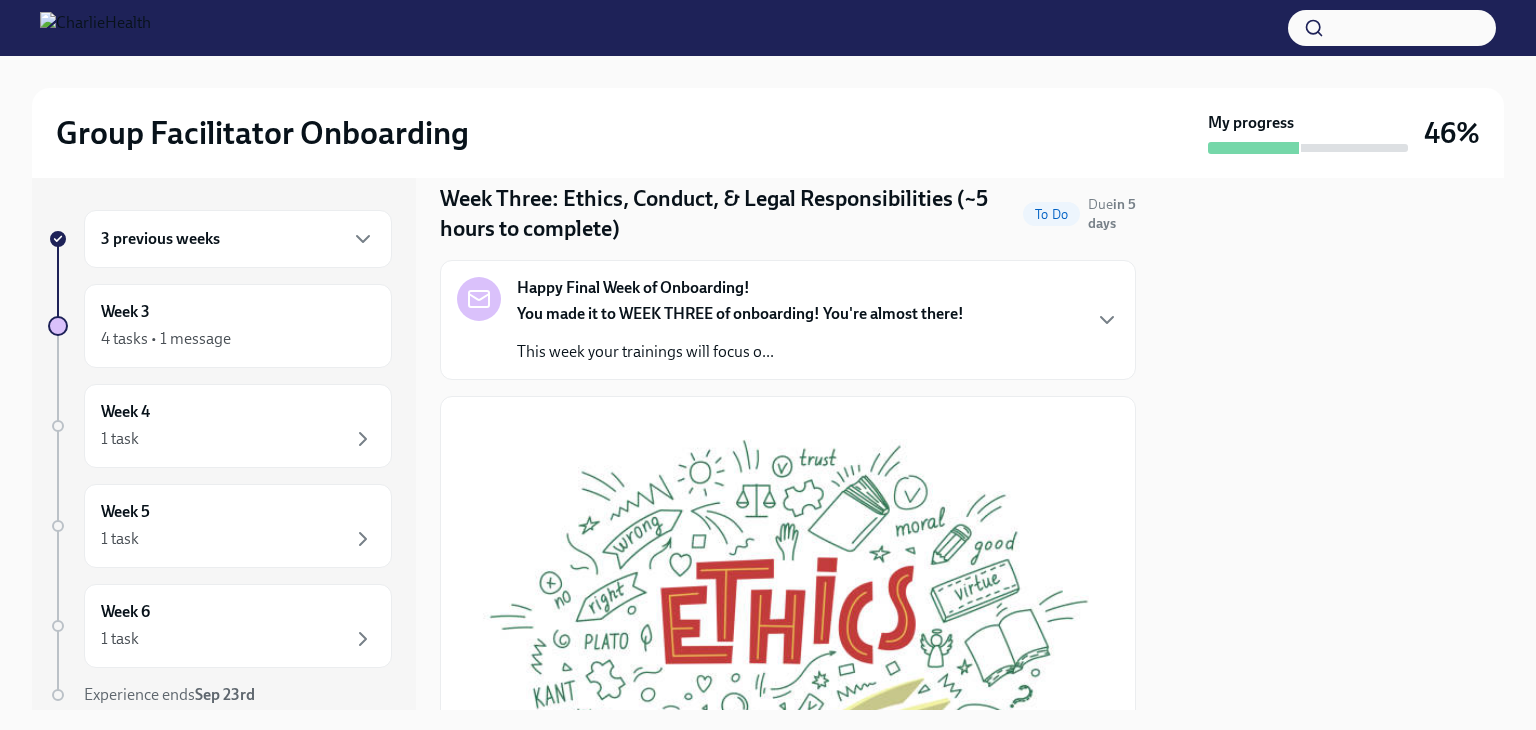 scroll, scrollTop: 0, scrollLeft: 0, axis: both 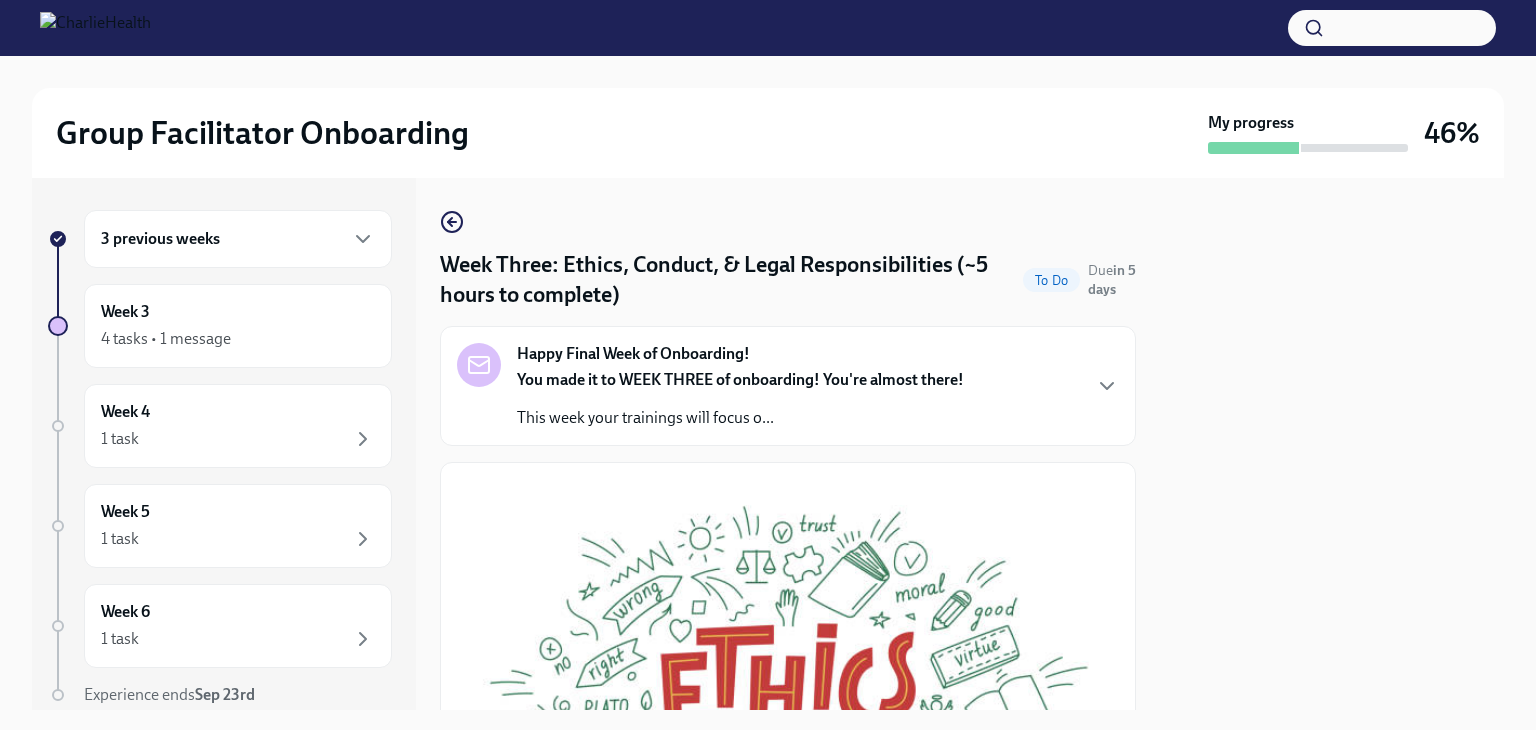 click on "Username: [EMAIL]
Password: [PASSWORD]" at bounding box center [788, 444] 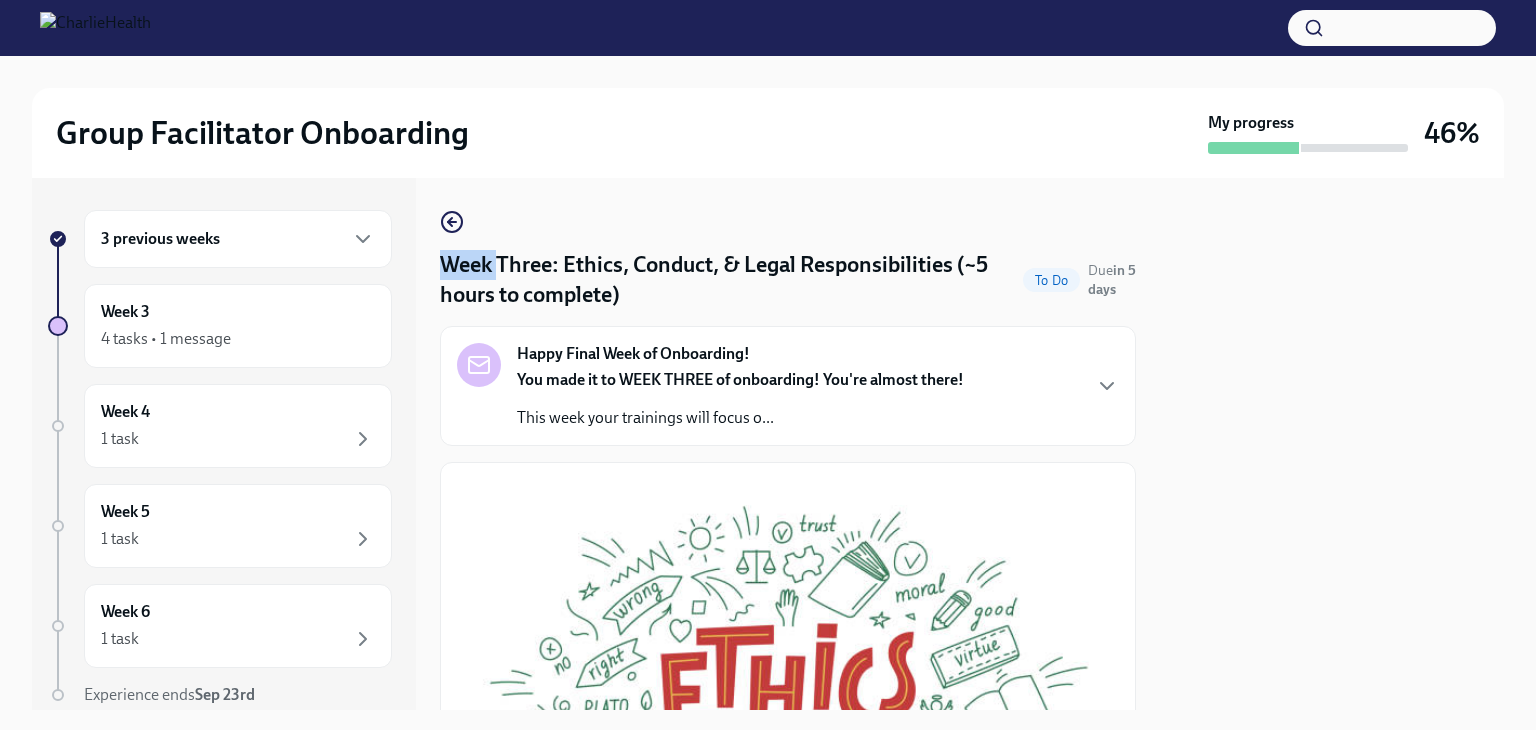 click on "Username: [EMAIL]
Password: [PASSWORD]" at bounding box center (788, 444) 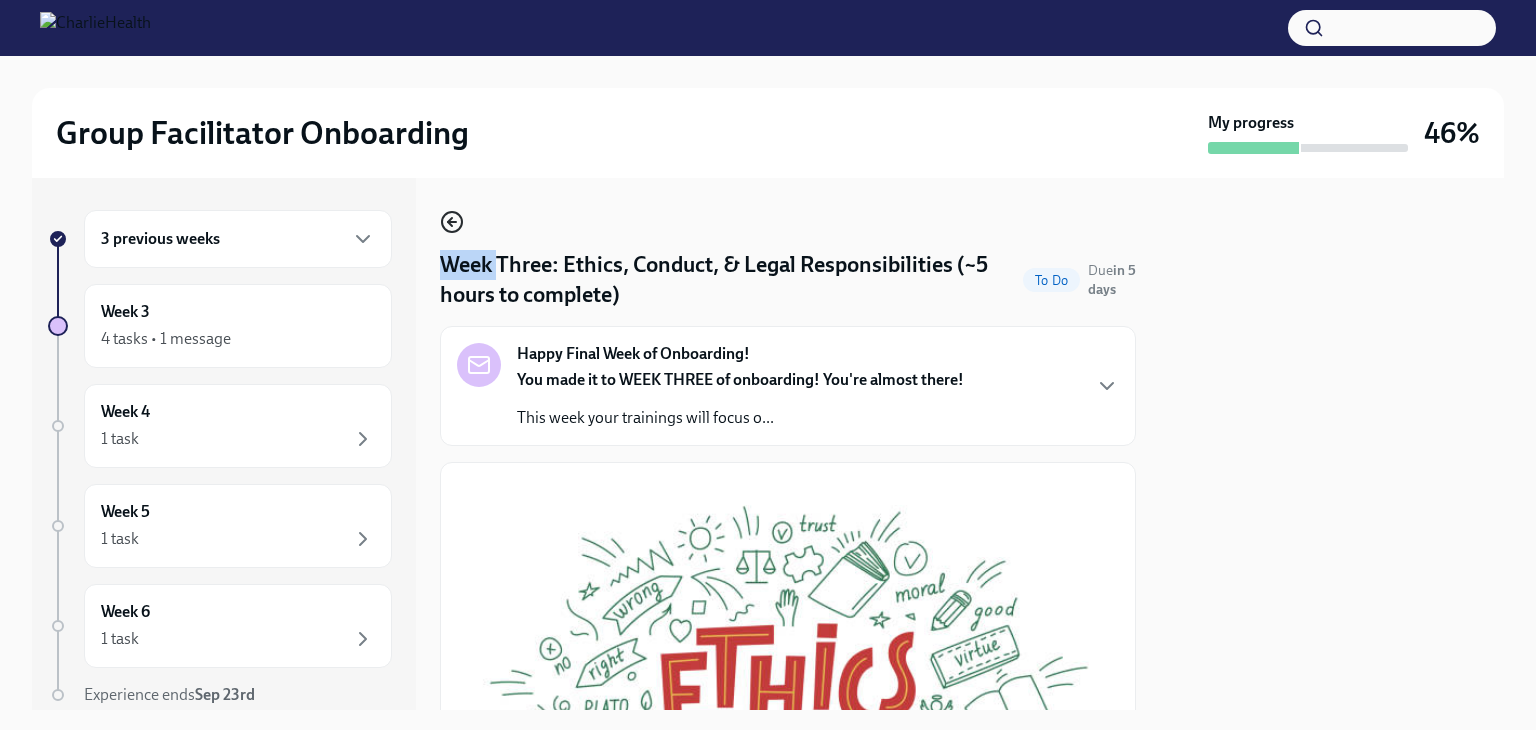 click 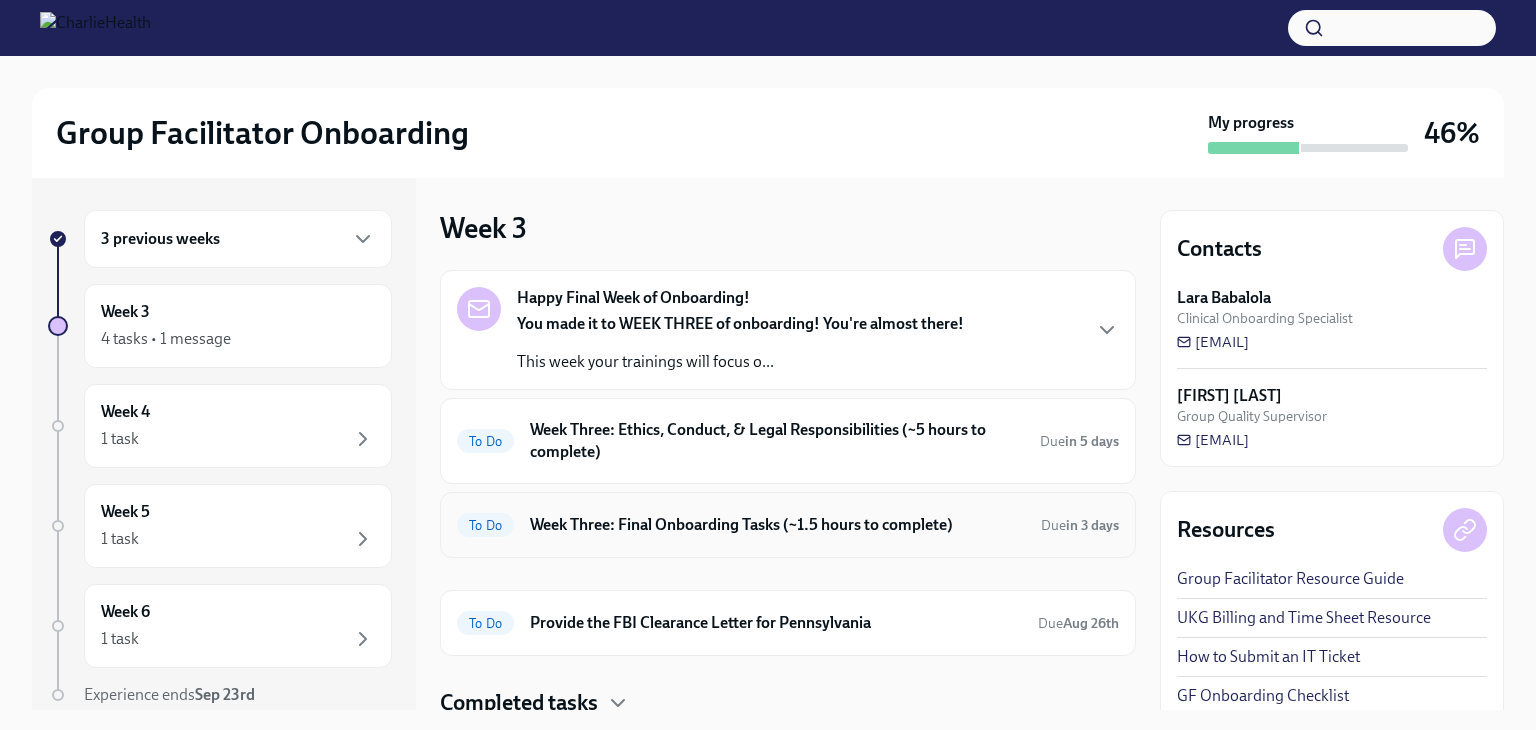 click on "To Do Week Three: Final Onboarding Tasks (~1.5 hours to complete) Due in 3 days" at bounding box center (788, 525) 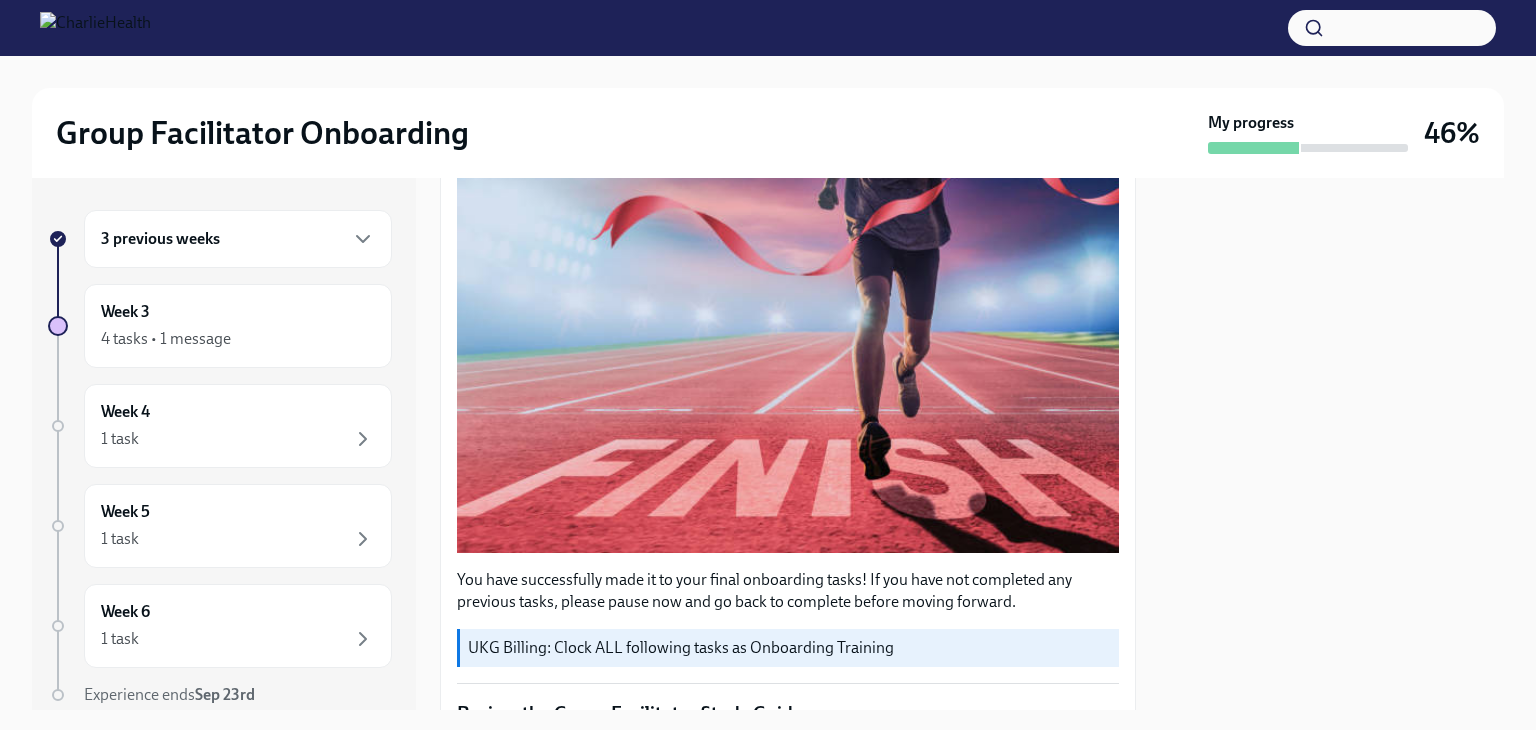 scroll, scrollTop: 0, scrollLeft: 0, axis: both 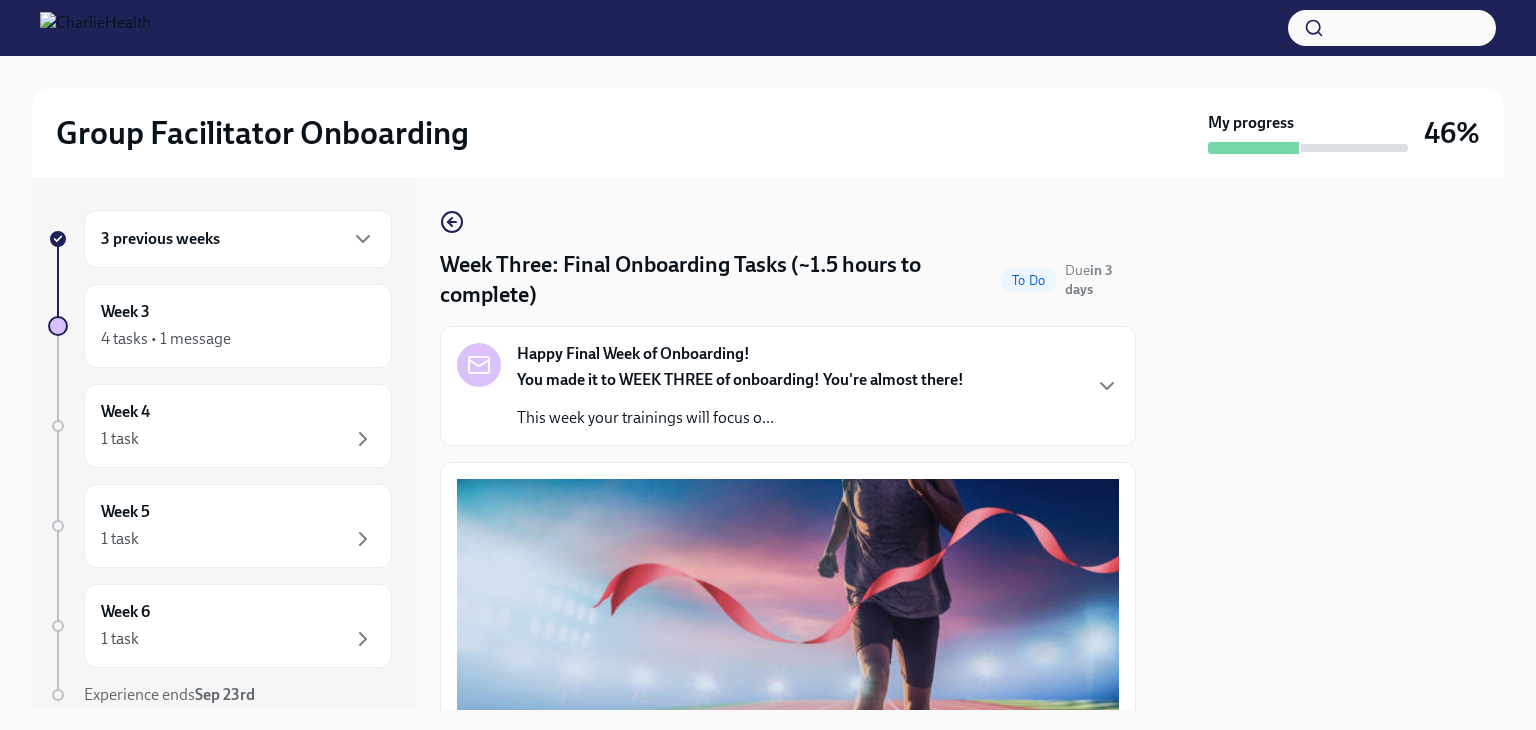 click on "Week Three: Final Onboarding Tasks (~1.5 hours to complete) To Do Due in 3 days Happy Final Week of Onboarding! You made it to WEEK THREE of onboarding! You're almost there!
This week your trainings will focus o... You have successfully made it to your final onboarding tasks! If you have not completed any previous tasks, please pause now and go back to complete before moving forward. UKG Billing: Clock ALL following tasks as Onboarding Training Review the Group Facilitator Study Guide You have learned so much in the past three weeks, and I'm sure you have a lot of questions about the processes and next steps. Please review and bookmark the study guide now! The study guide has ALL the important training videos, step-by-step instructions, and important links all in one place. Group Facilitator Study Guide Completed Take the Final Knowledge Assessment Take the Final Knowledge Assessment Here! Completed I scored at least a 75%! Completed Log All Your Time Okta
Review the ➡️ BILLING GUIDE
:" at bounding box center [788, 444] 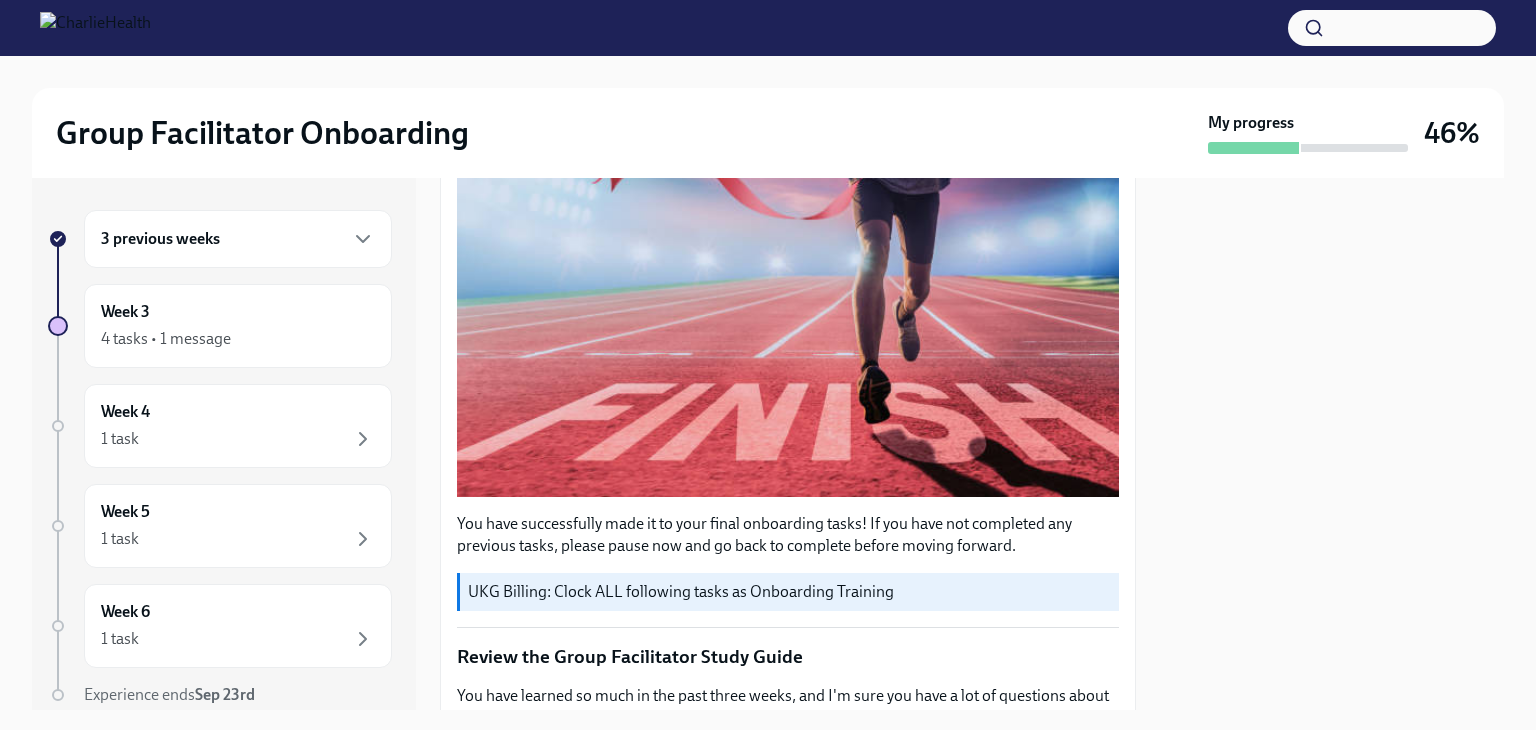 scroll, scrollTop: 0, scrollLeft: 0, axis: both 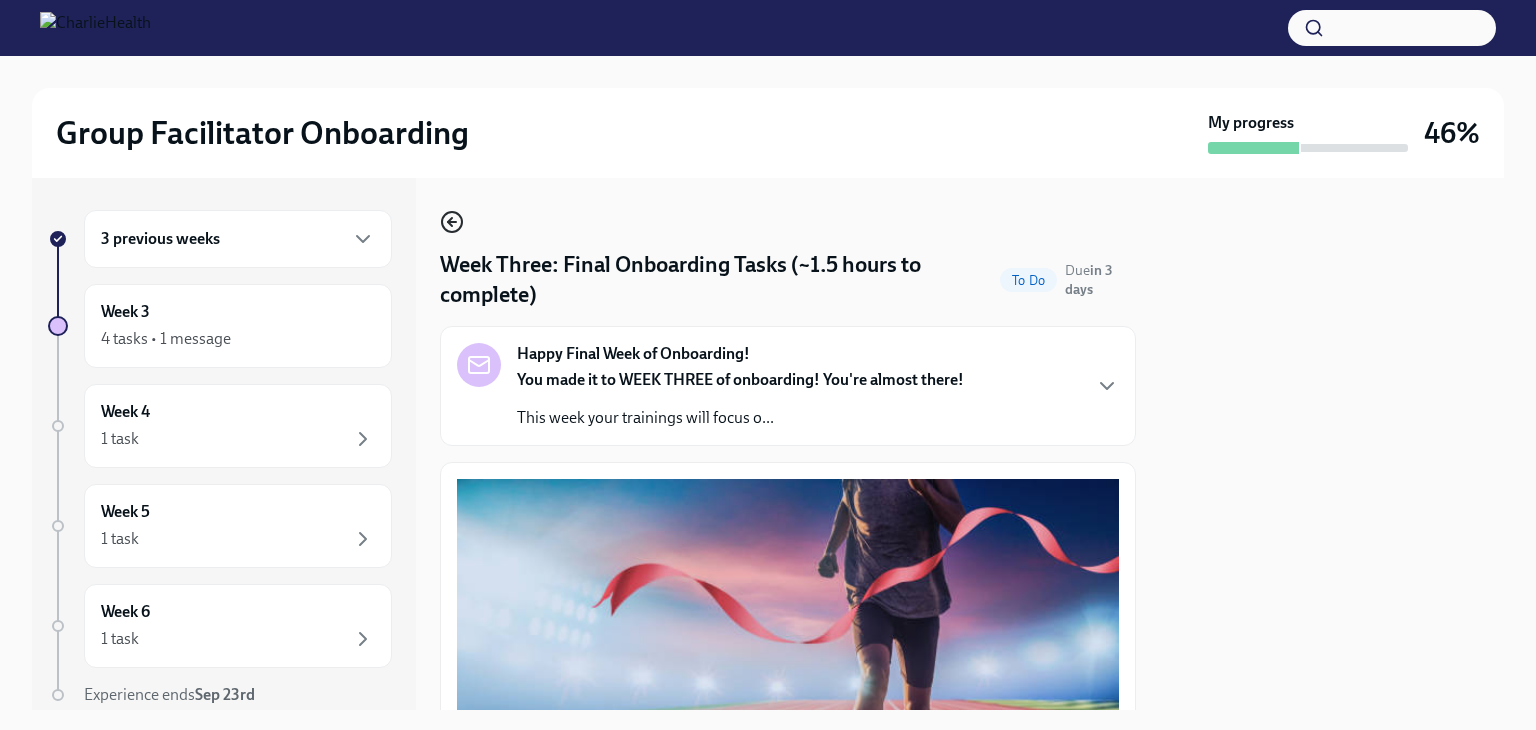 click 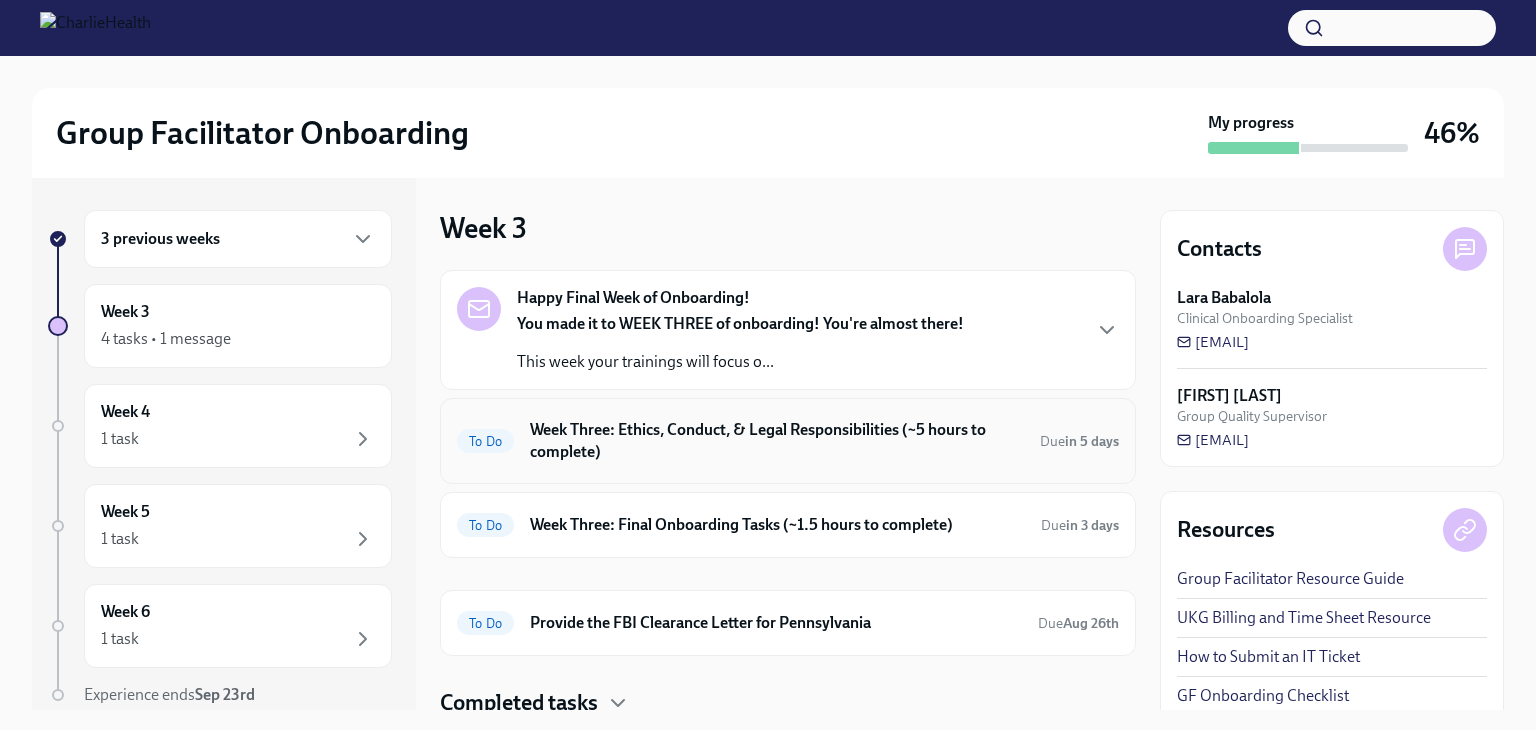 click on "Week Three: Ethics, Conduct, & Legal Responsibilities (~5 hours to complete)" at bounding box center [777, 441] 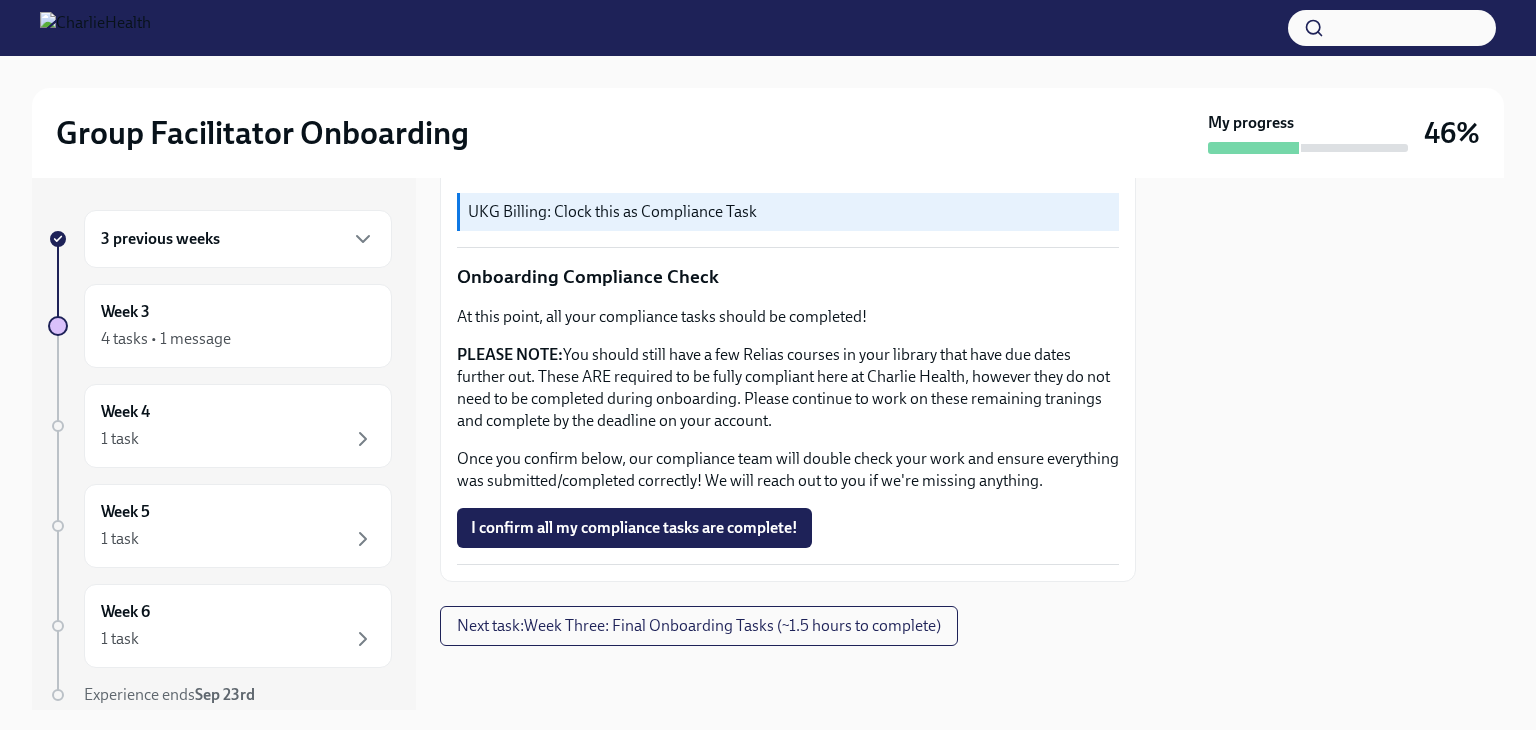 scroll, scrollTop: 1179, scrollLeft: 0, axis: vertical 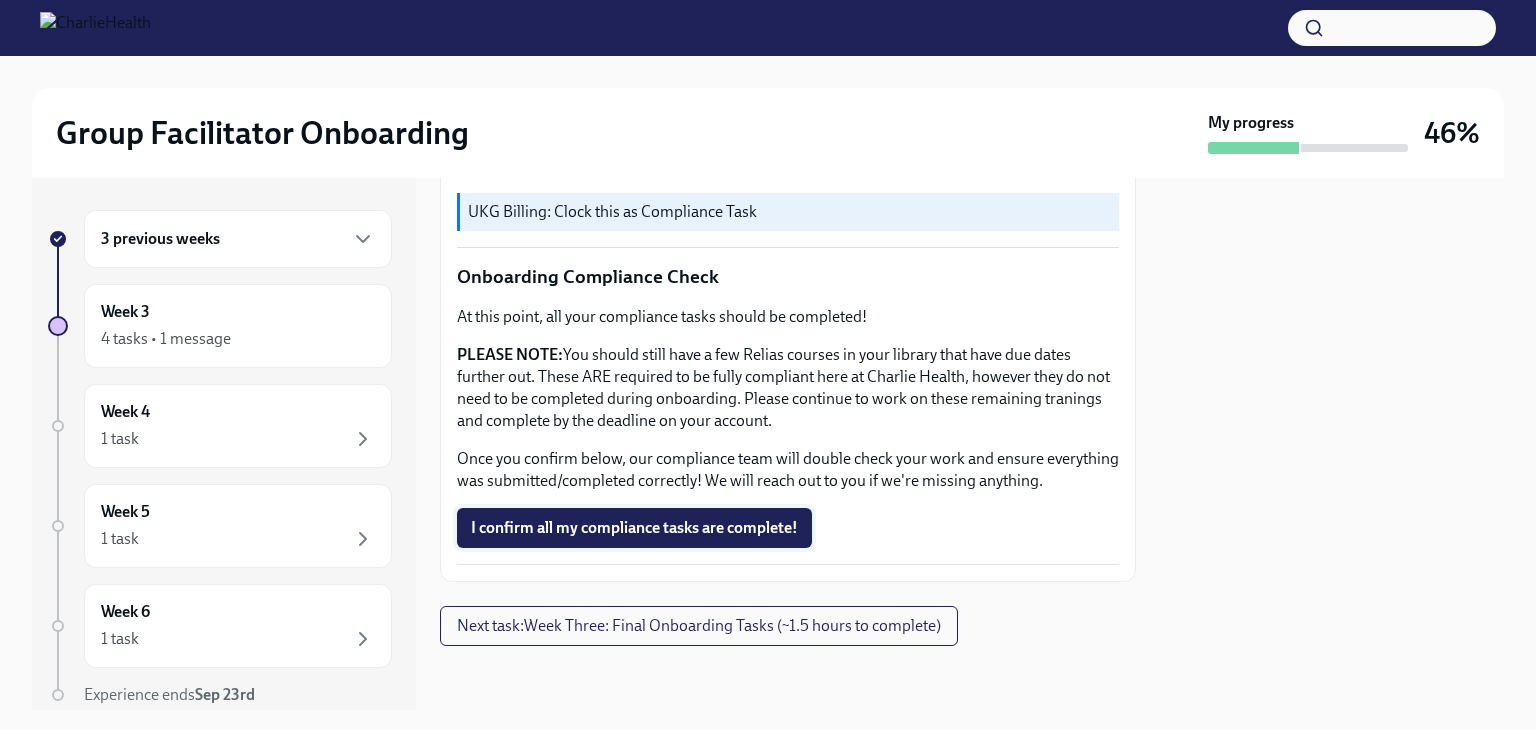 click on "I confirm all my compliance tasks are complete!" at bounding box center [634, 528] 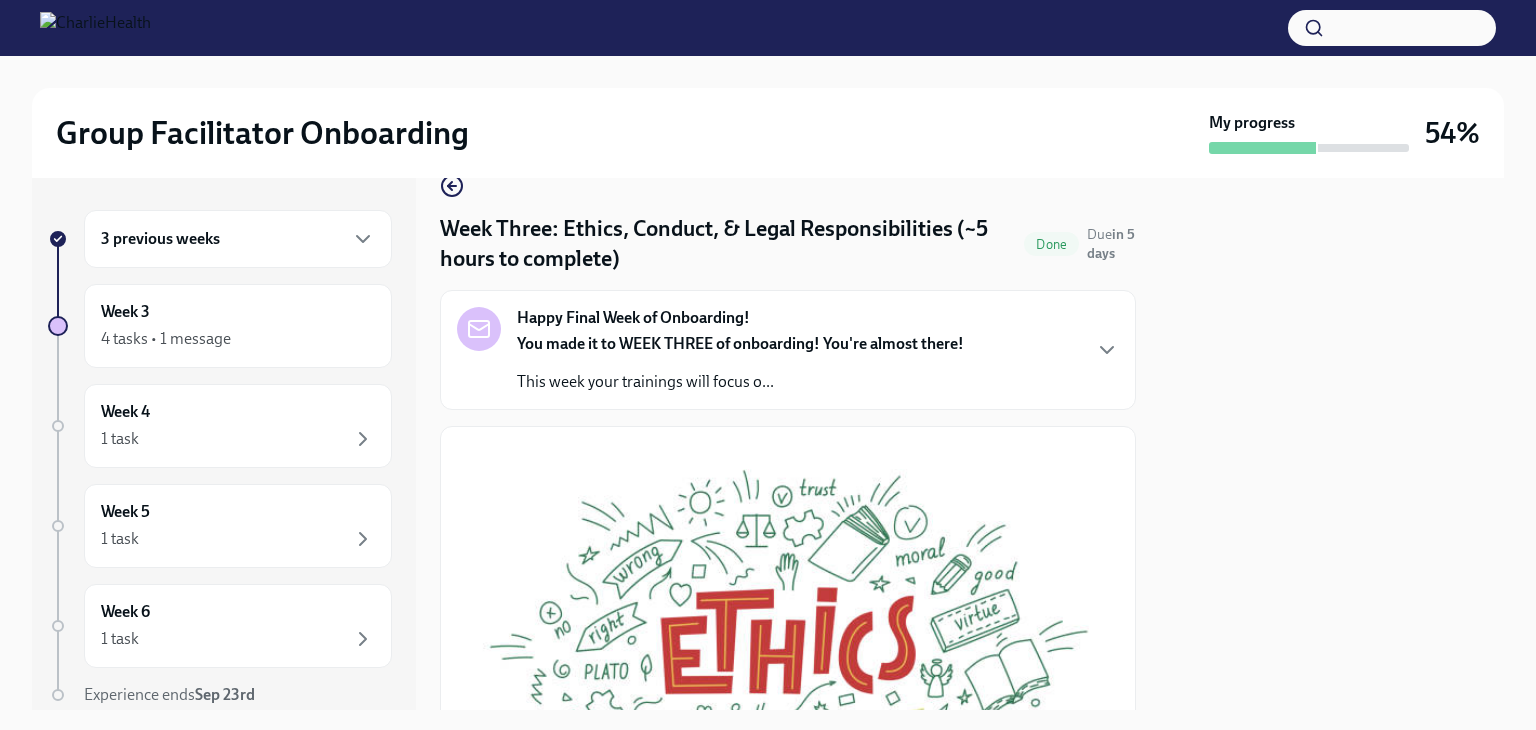 scroll, scrollTop: 0, scrollLeft: 0, axis: both 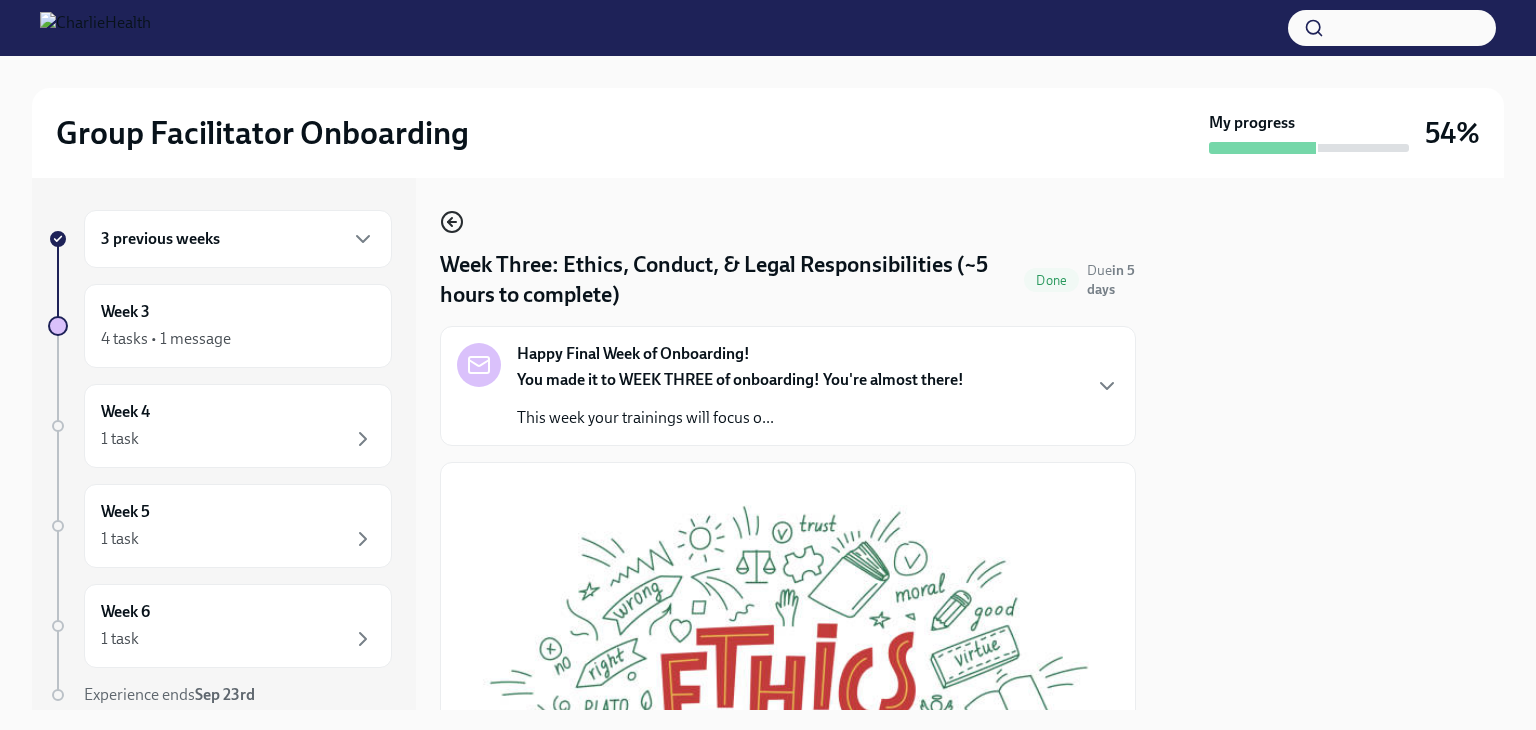 click 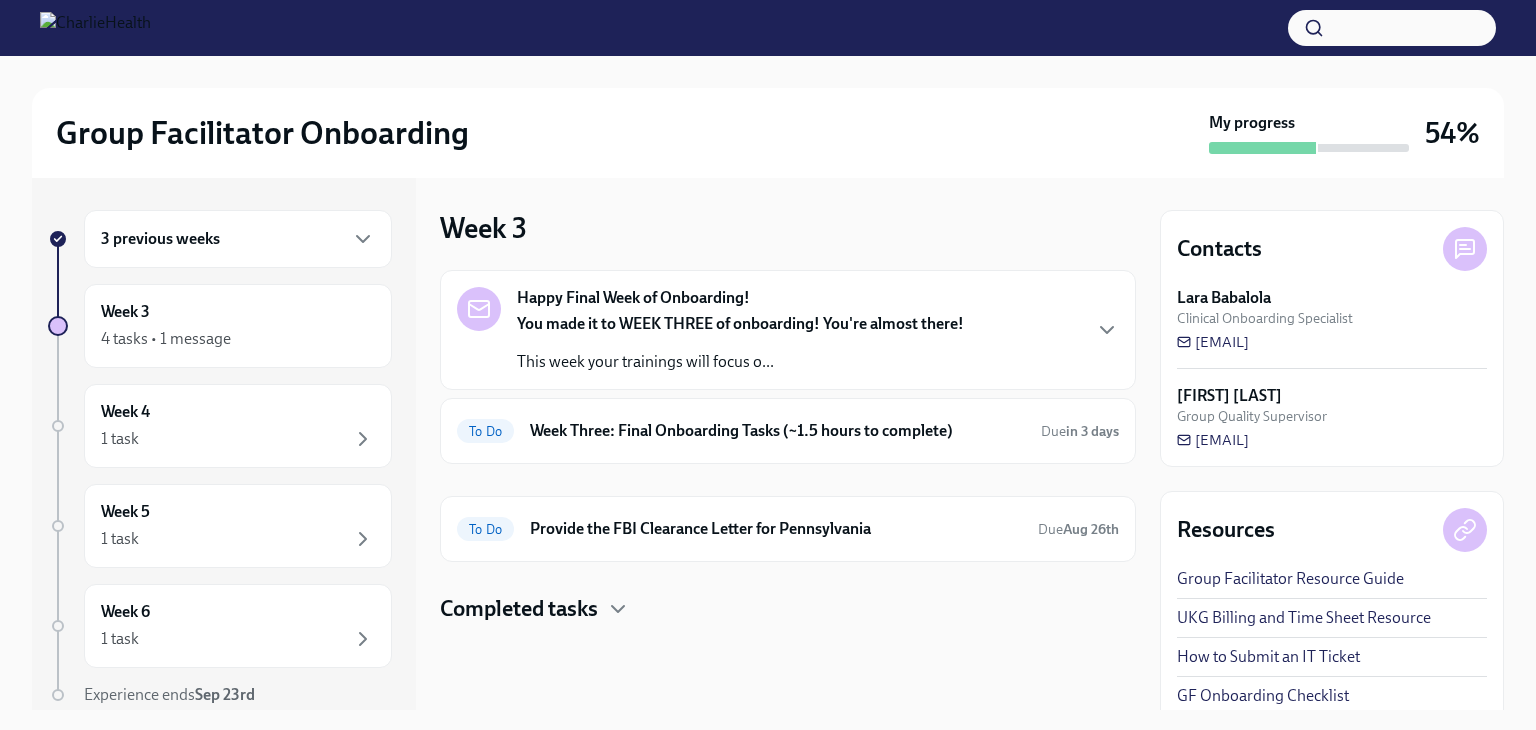 click on "This week your trainings will focus o..." at bounding box center (740, 362) 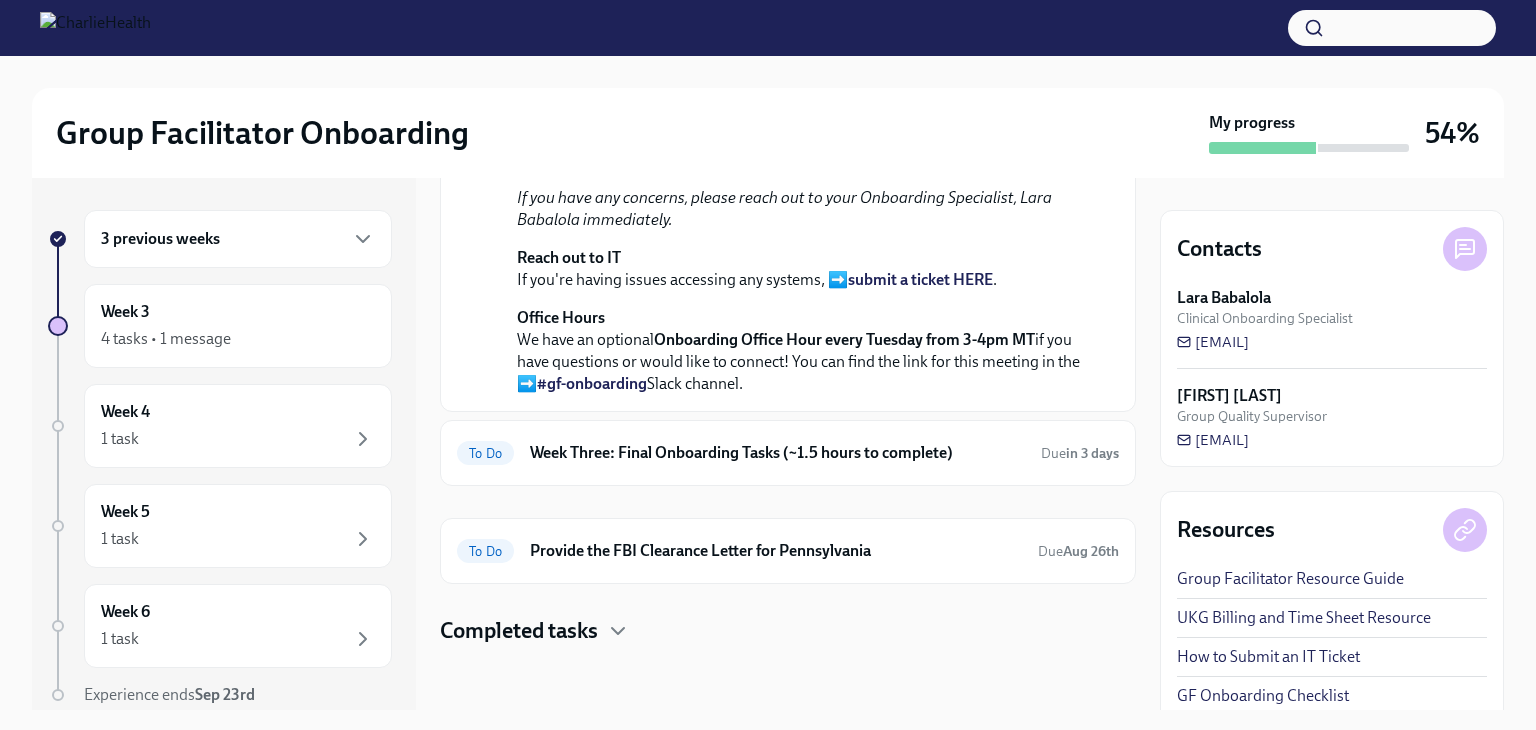 scroll, scrollTop: 758, scrollLeft: 0, axis: vertical 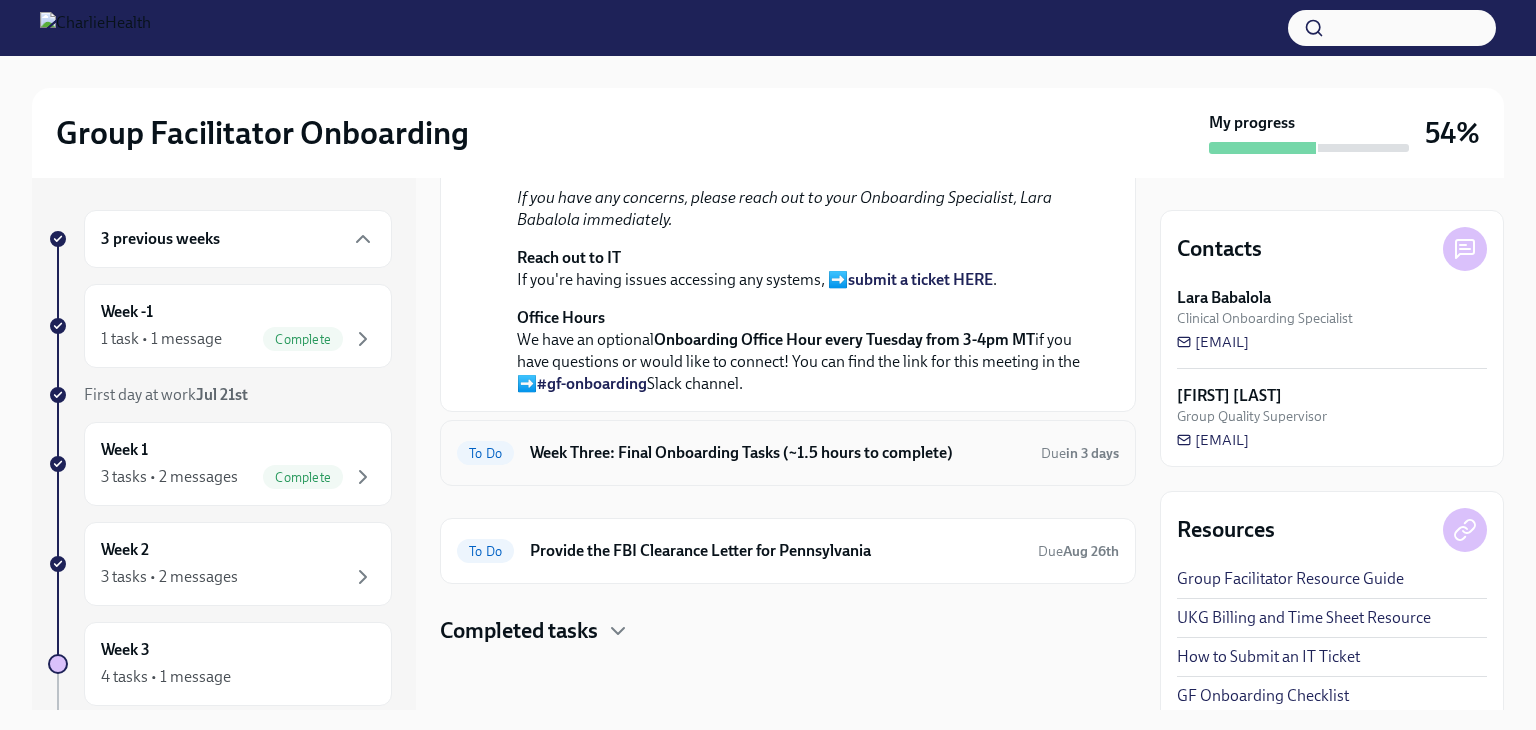 click on "To Do Week Three: Final Onboarding Tasks (~1.5 hours to complete) Due in 3 days" at bounding box center (788, 453) 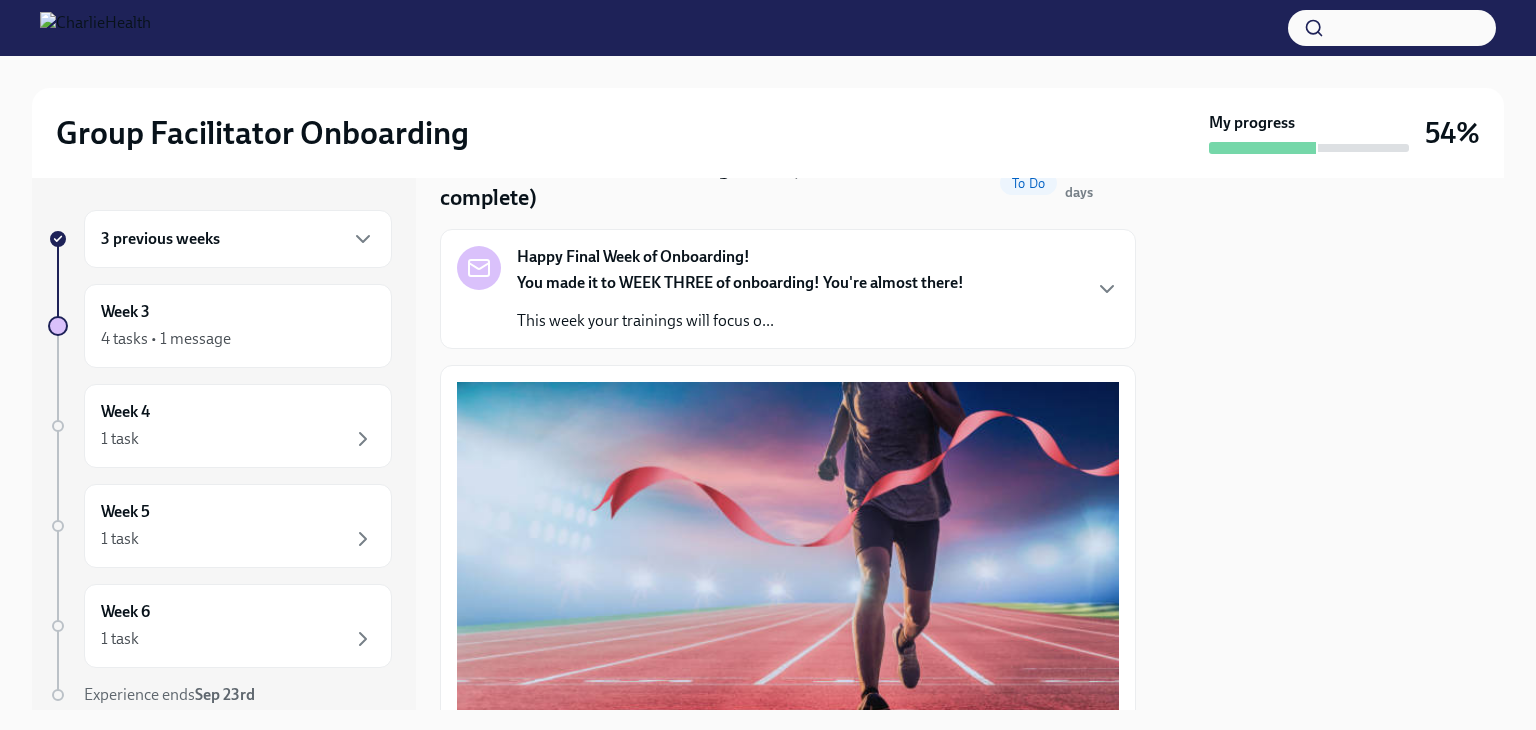 scroll, scrollTop: 44, scrollLeft: 0, axis: vertical 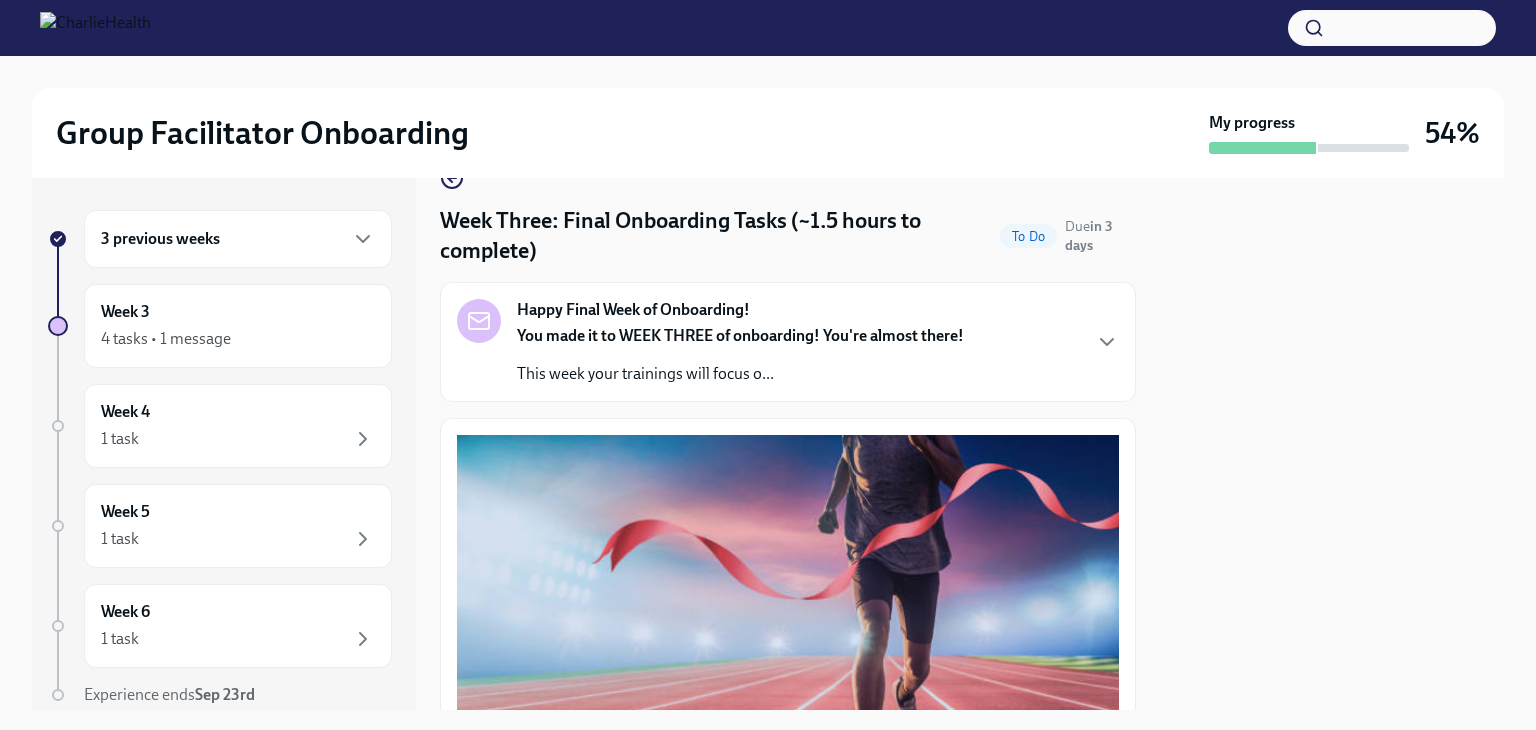 click on "This week your trainings will focus o..." at bounding box center [740, 374] 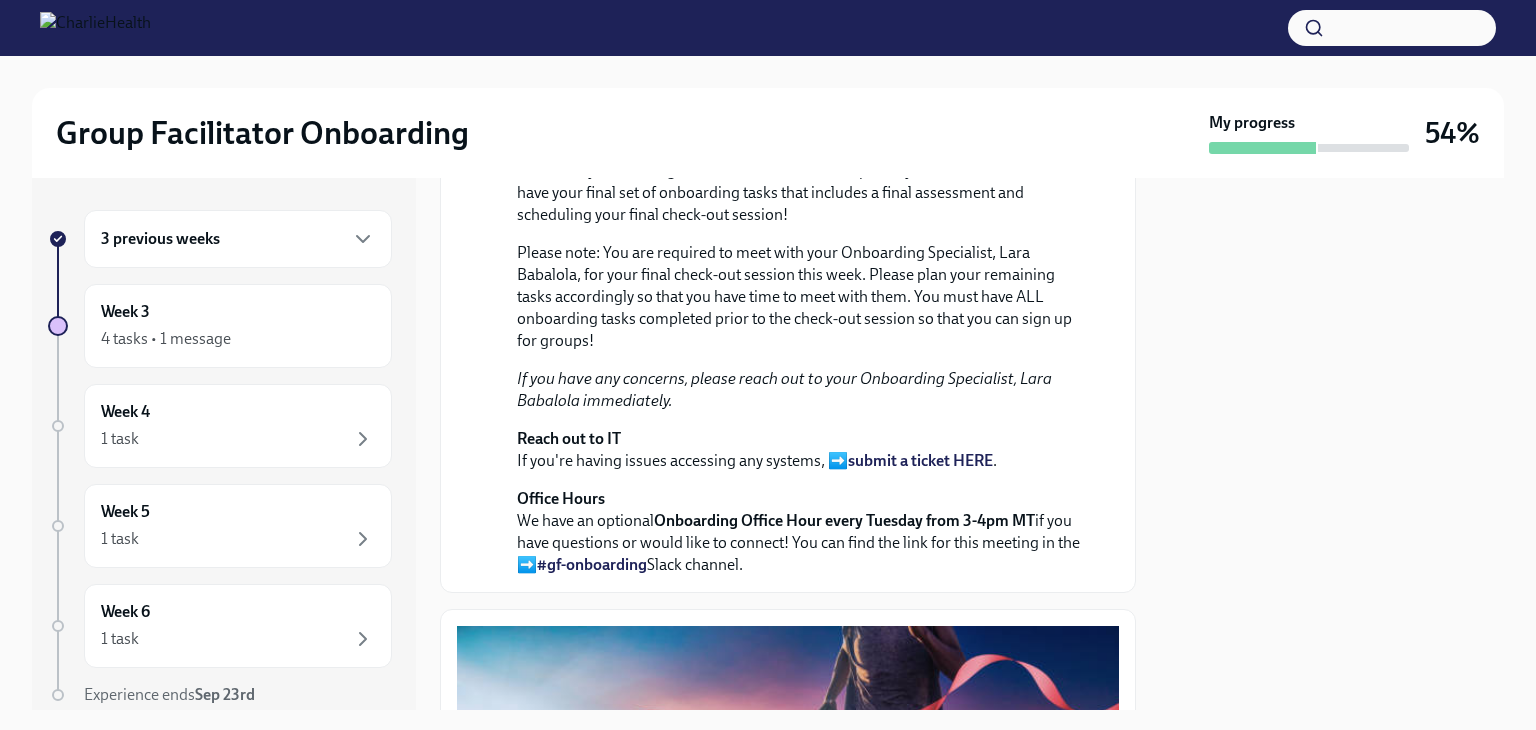 scroll, scrollTop: 0, scrollLeft: 0, axis: both 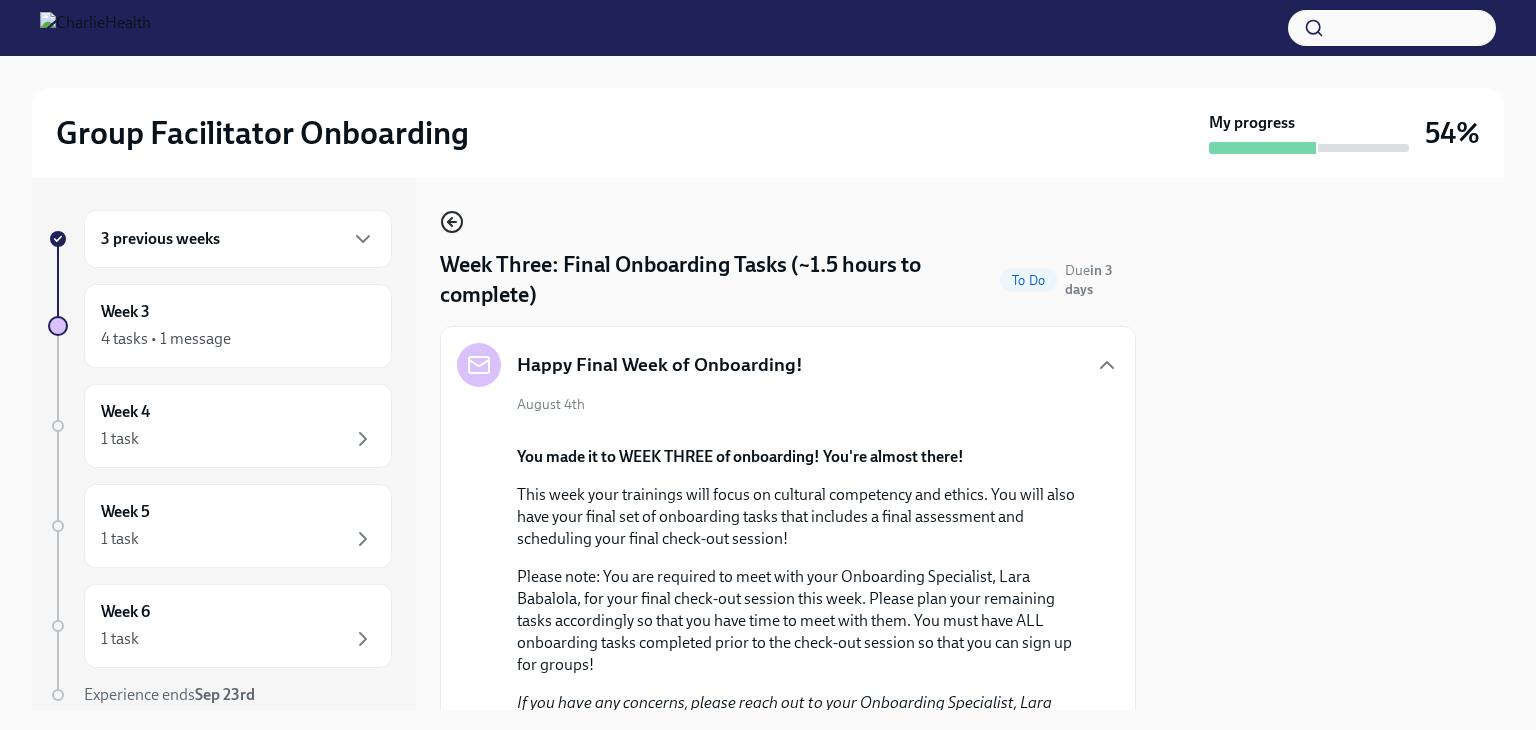 click 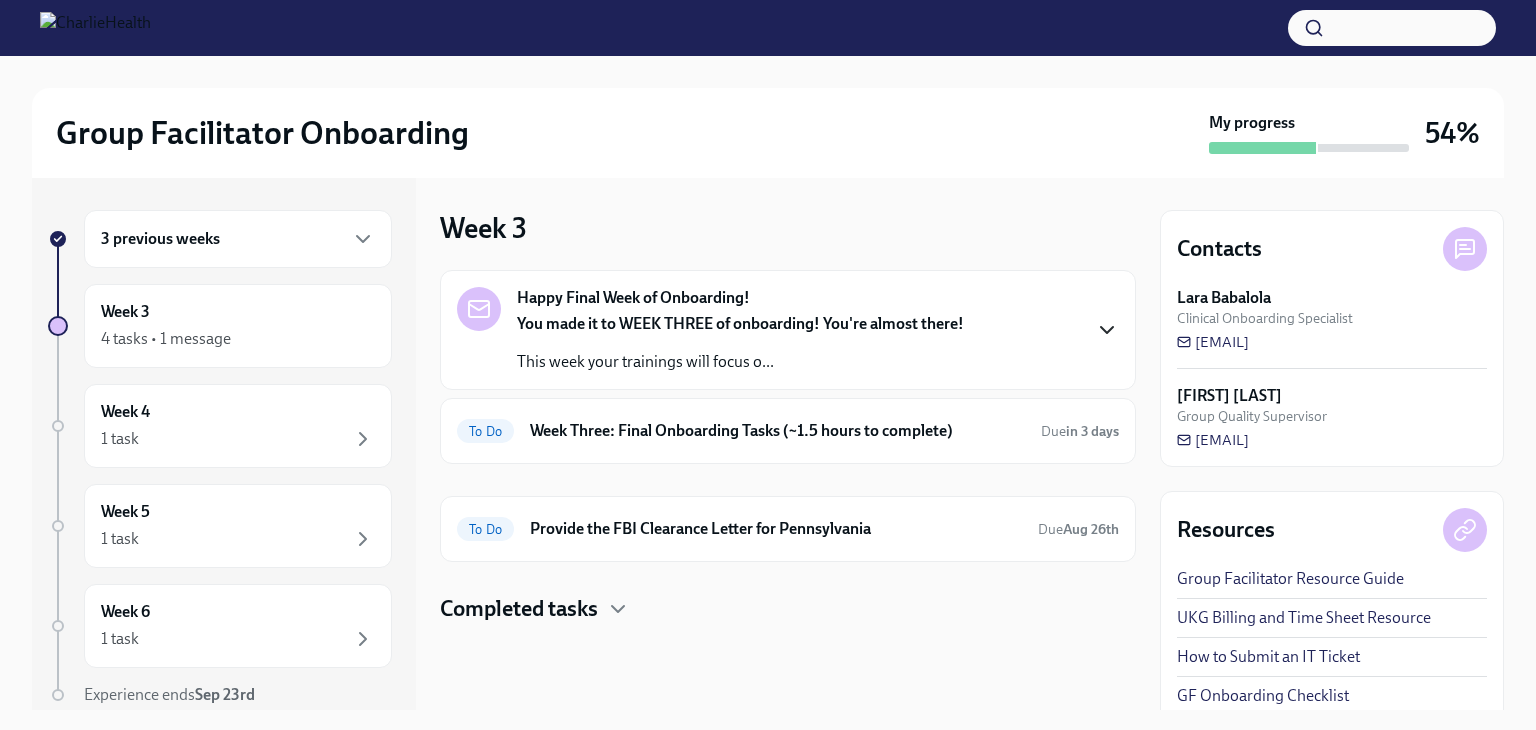 click 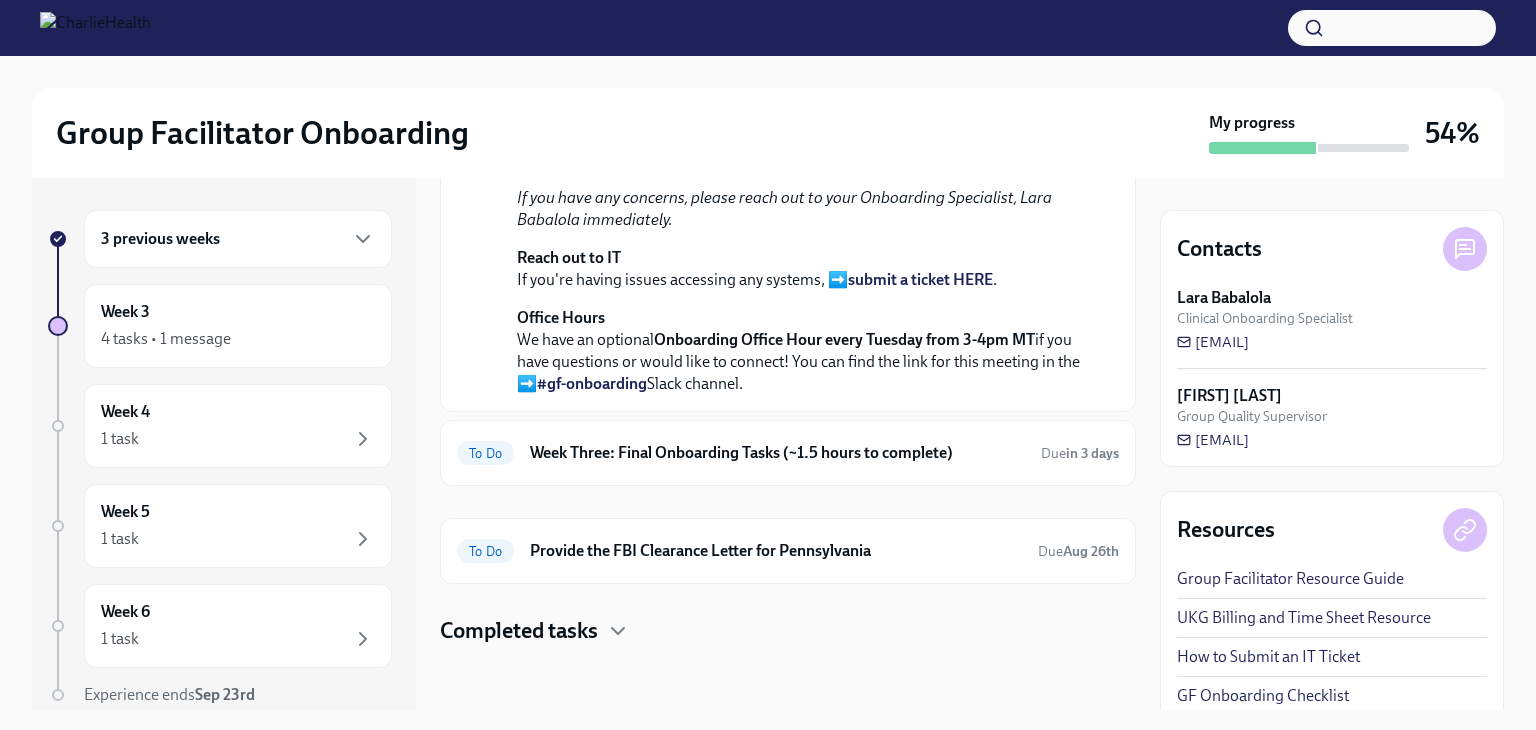 scroll, scrollTop: 760, scrollLeft: 0, axis: vertical 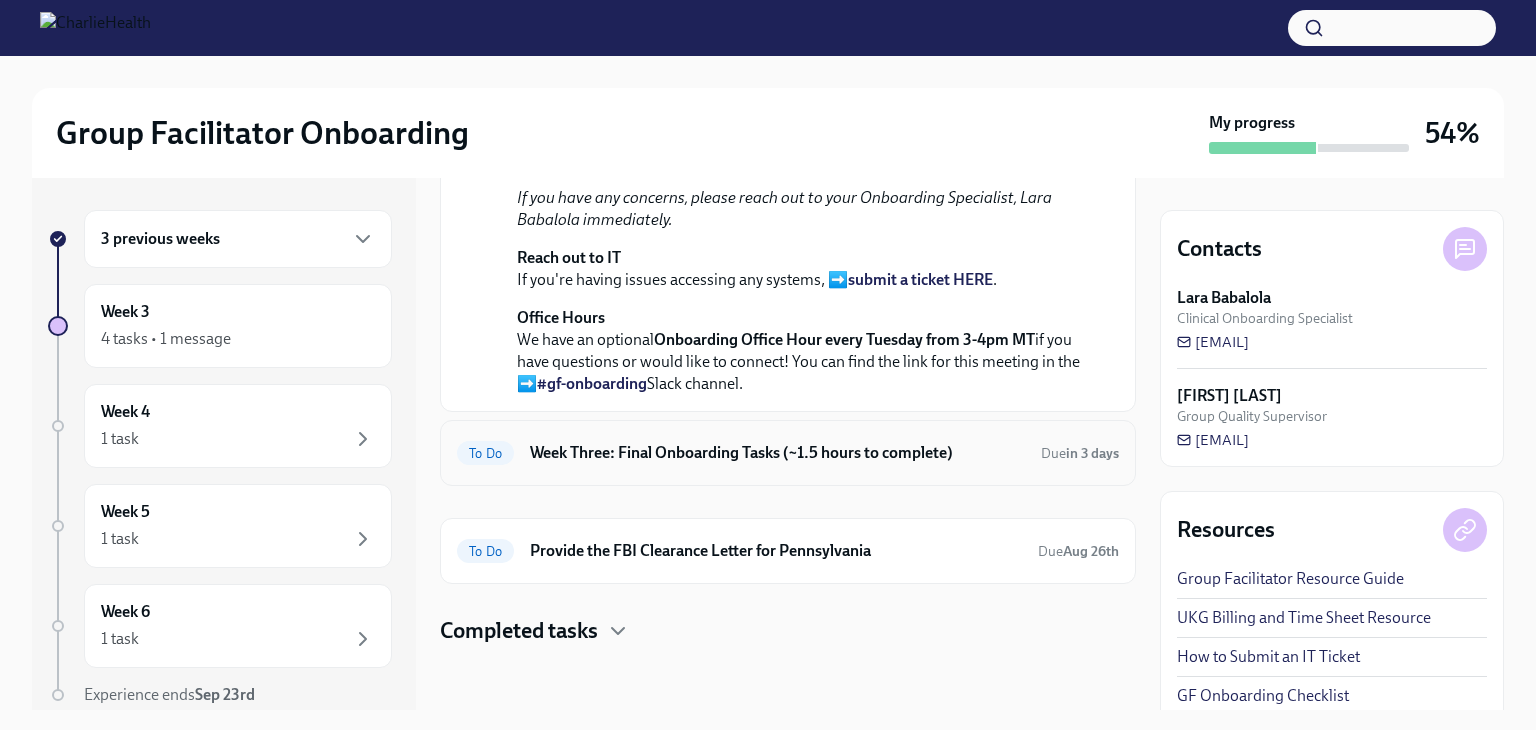 click on "To Do Week Three: Final Onboarding Tasks (~1.5 hours to complete) Due in 3 days" at bounding box center (788, 453) 